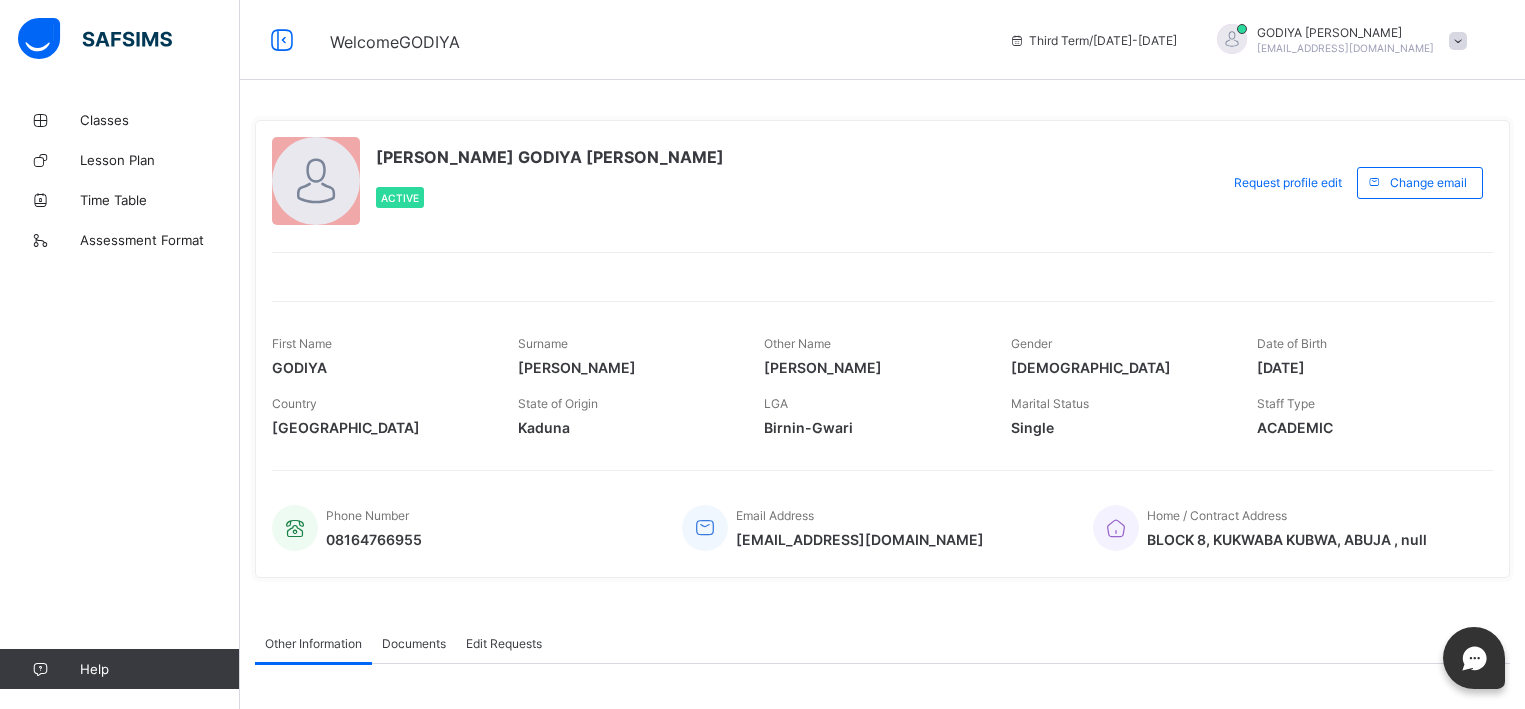 scroll, scrollTop: 0, scrollLeft: 0, axis: both 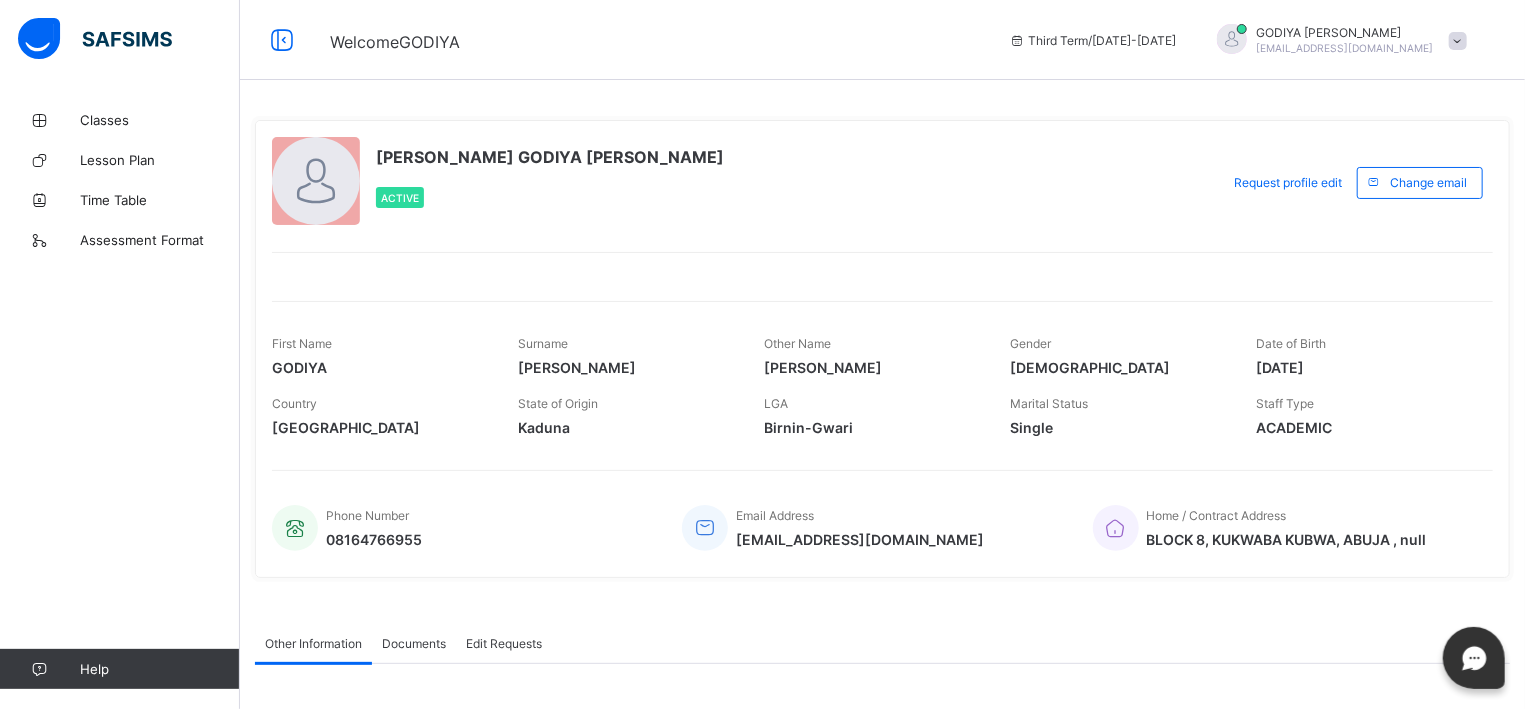 click at bounding box center (1458, 41) 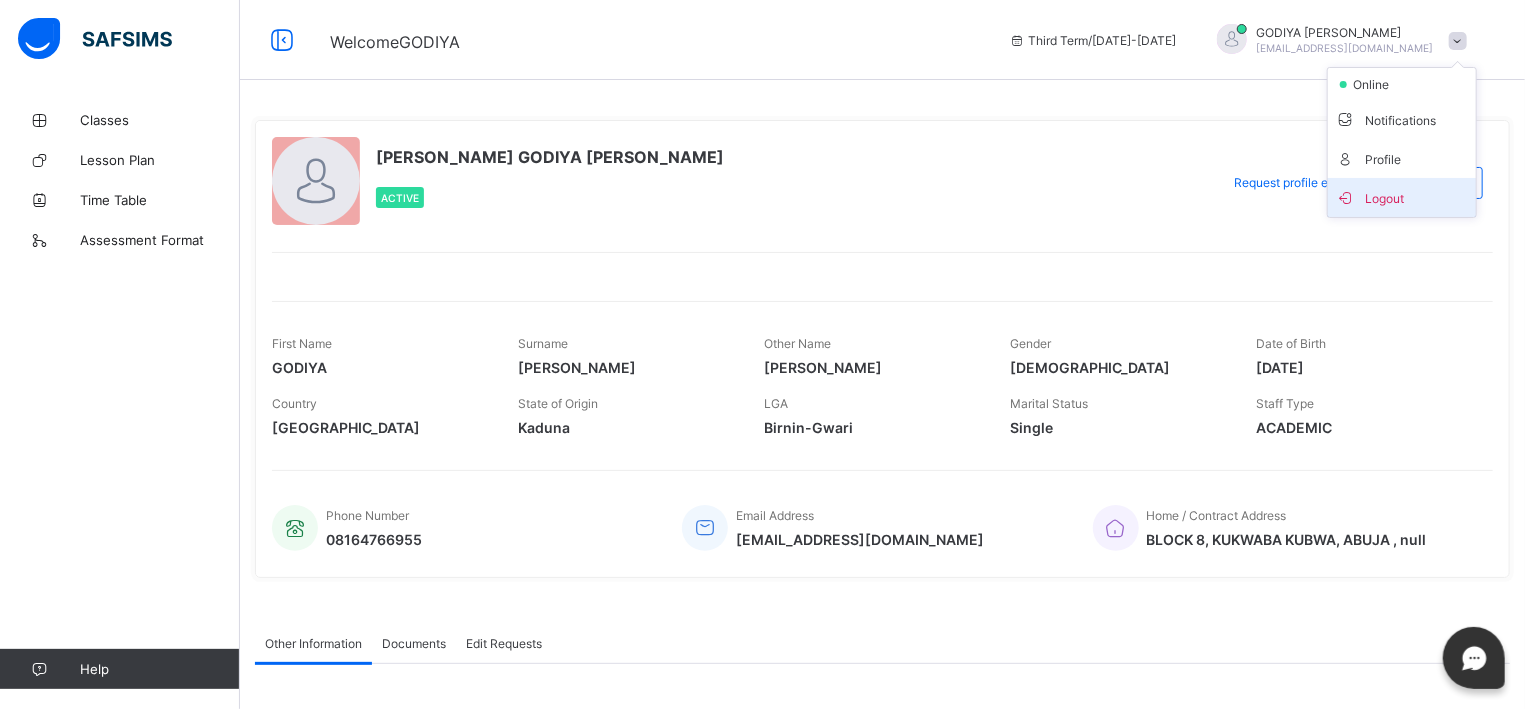 click on "Logout" at bounding box center [1402, 197] 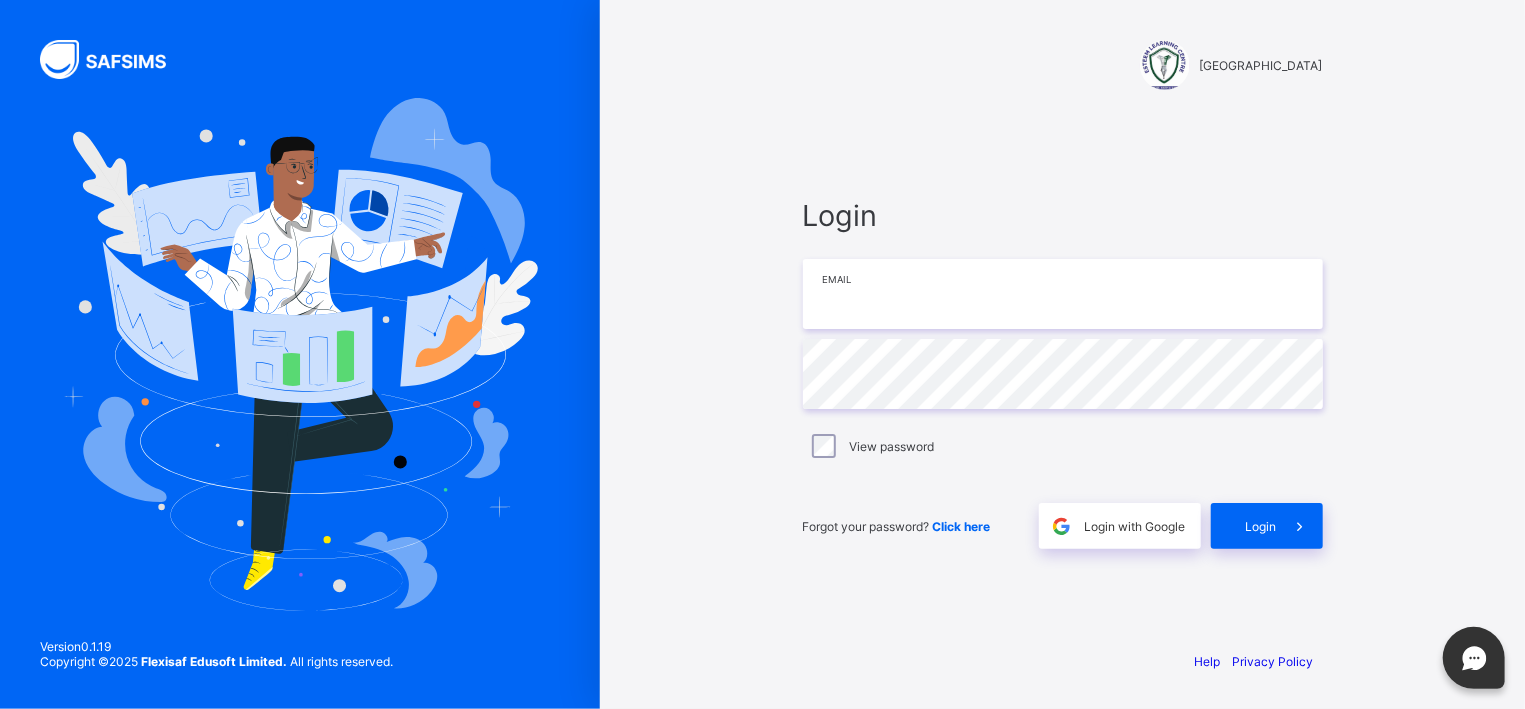 click at bounding box center [1063, 294] 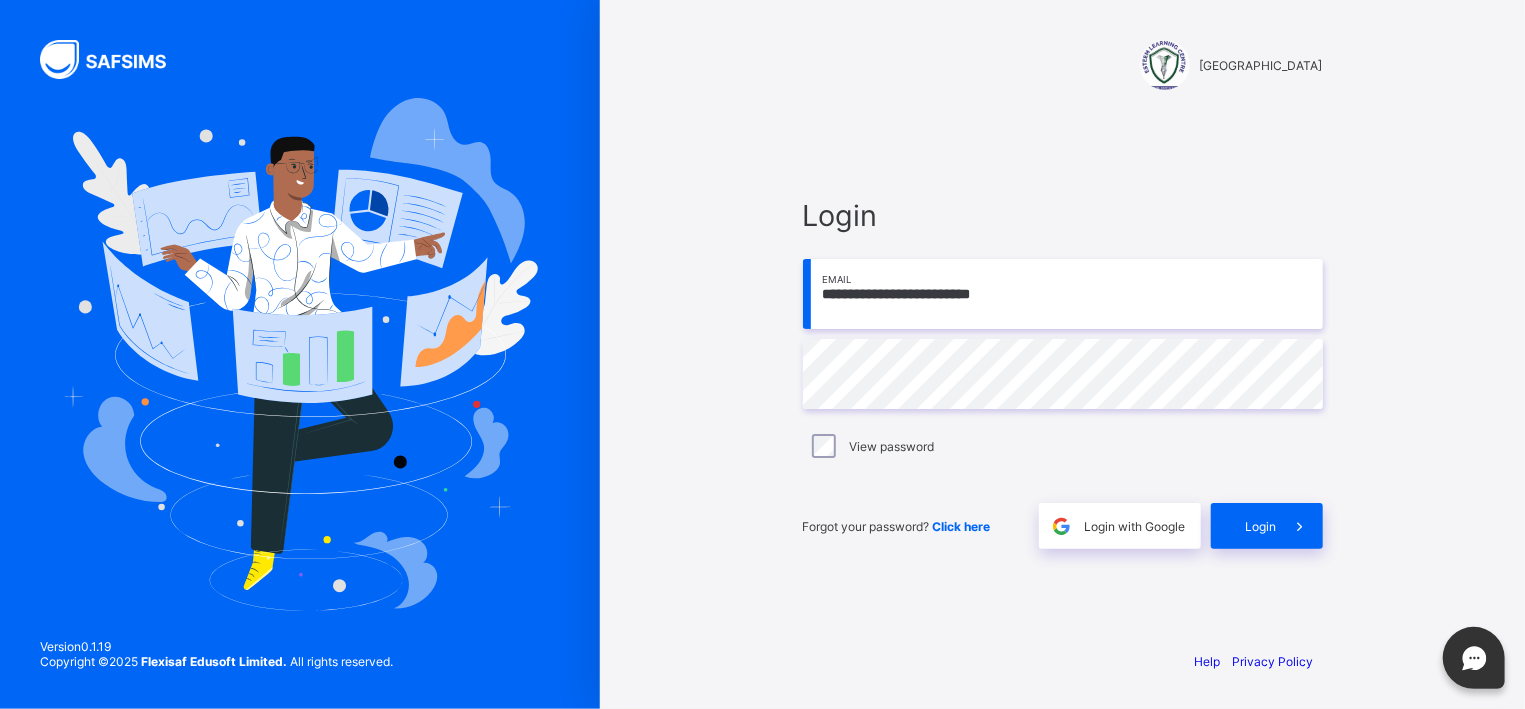 type on "**********" 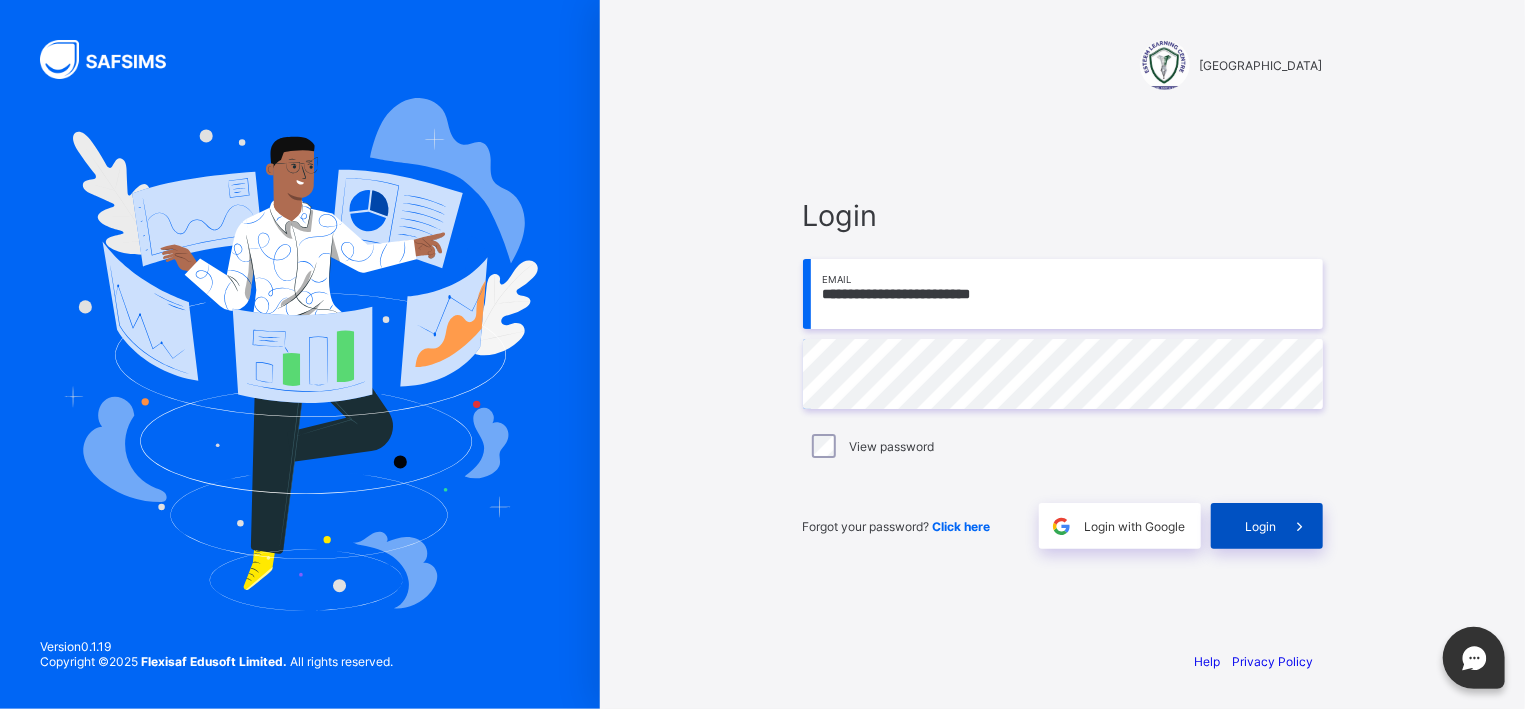 click on "Login" at bounding box center (1261, 526) 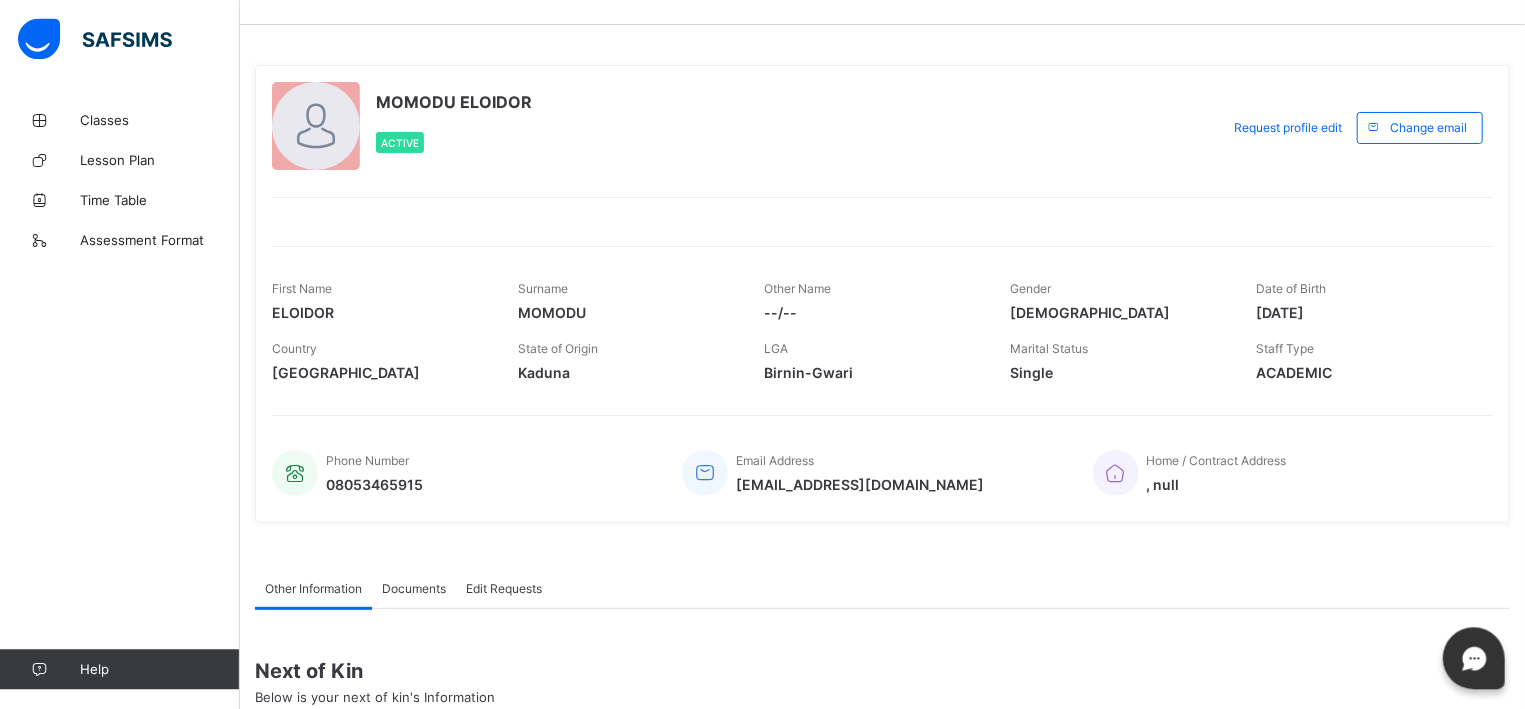 scroll, scrollTop: 73, scrollLeft: 0, axis: vertical 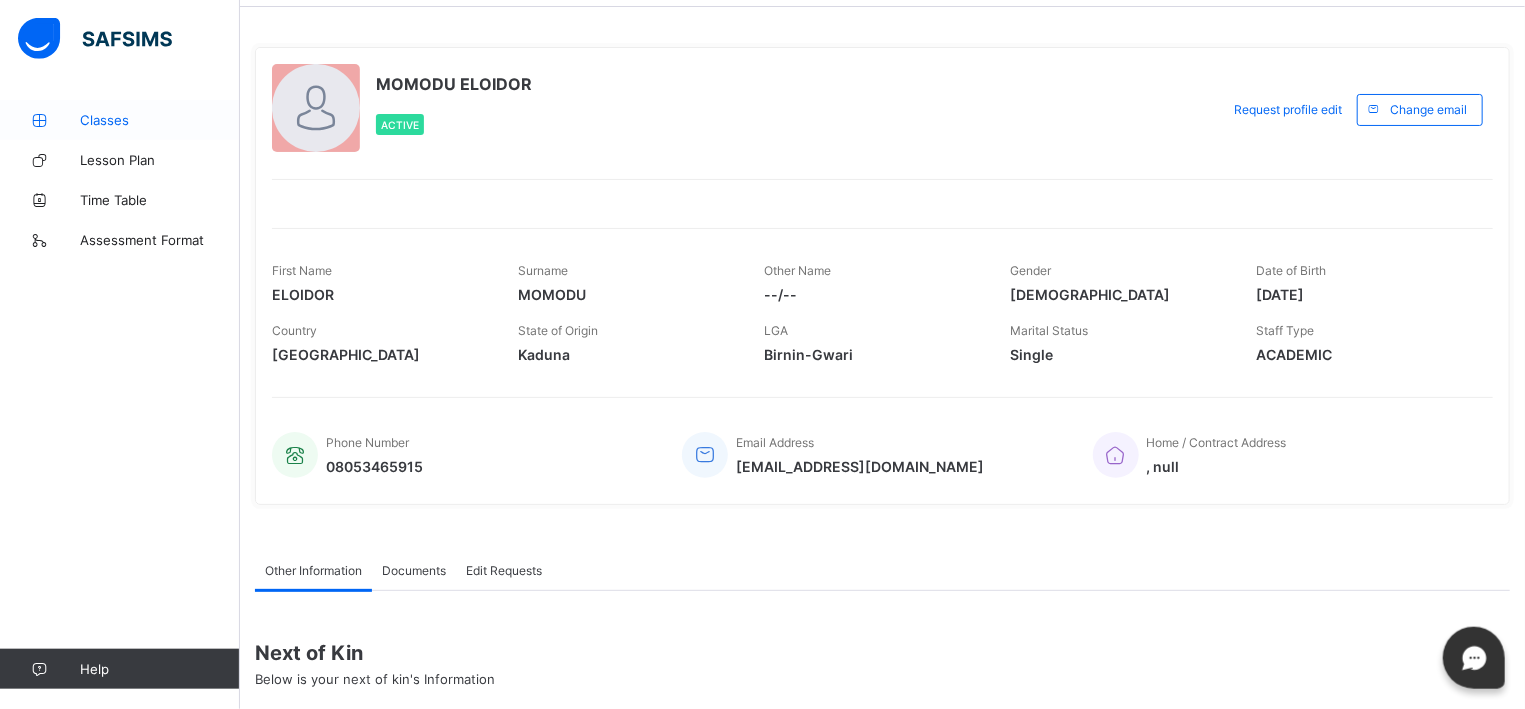 click on "Classes" at bounding box center [160, 120] 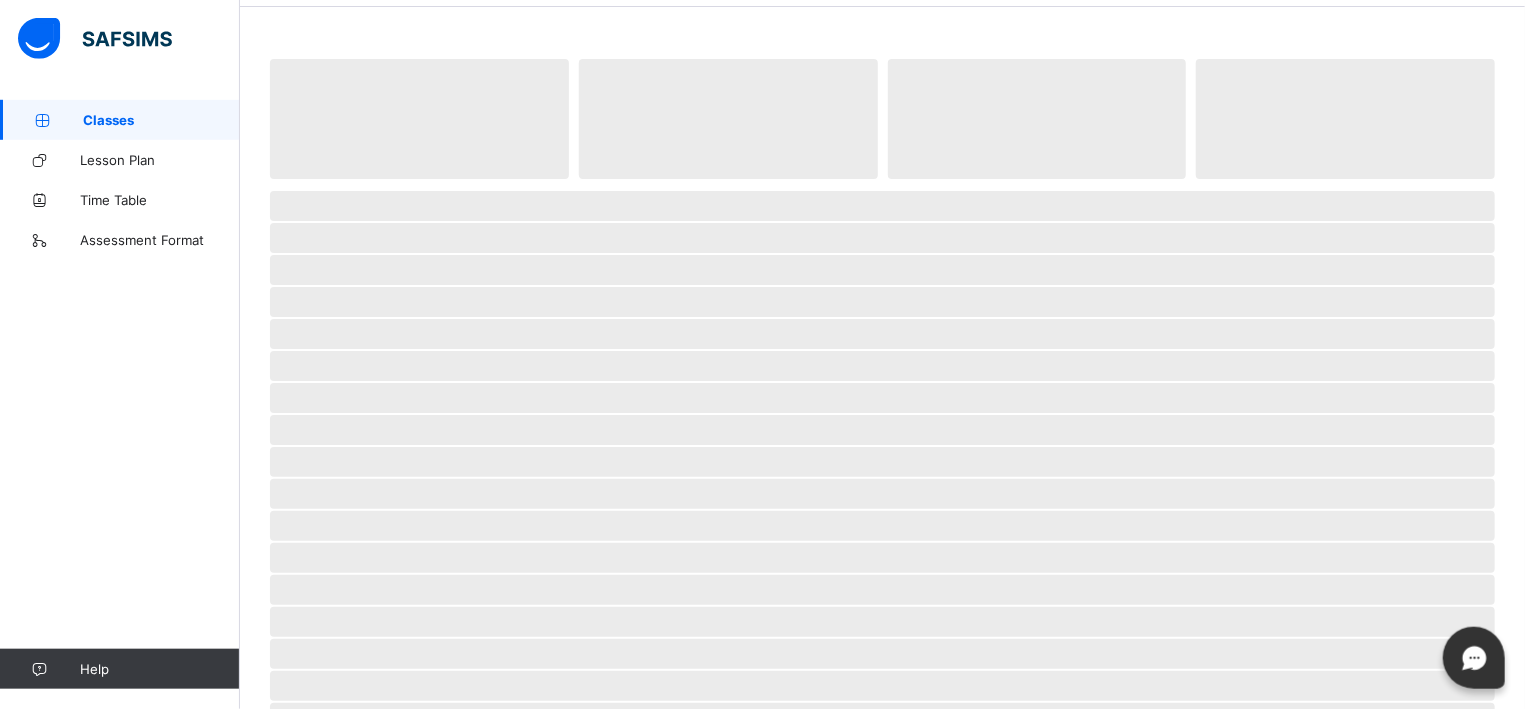 click on "Classes" at bounding box center (161, 120) 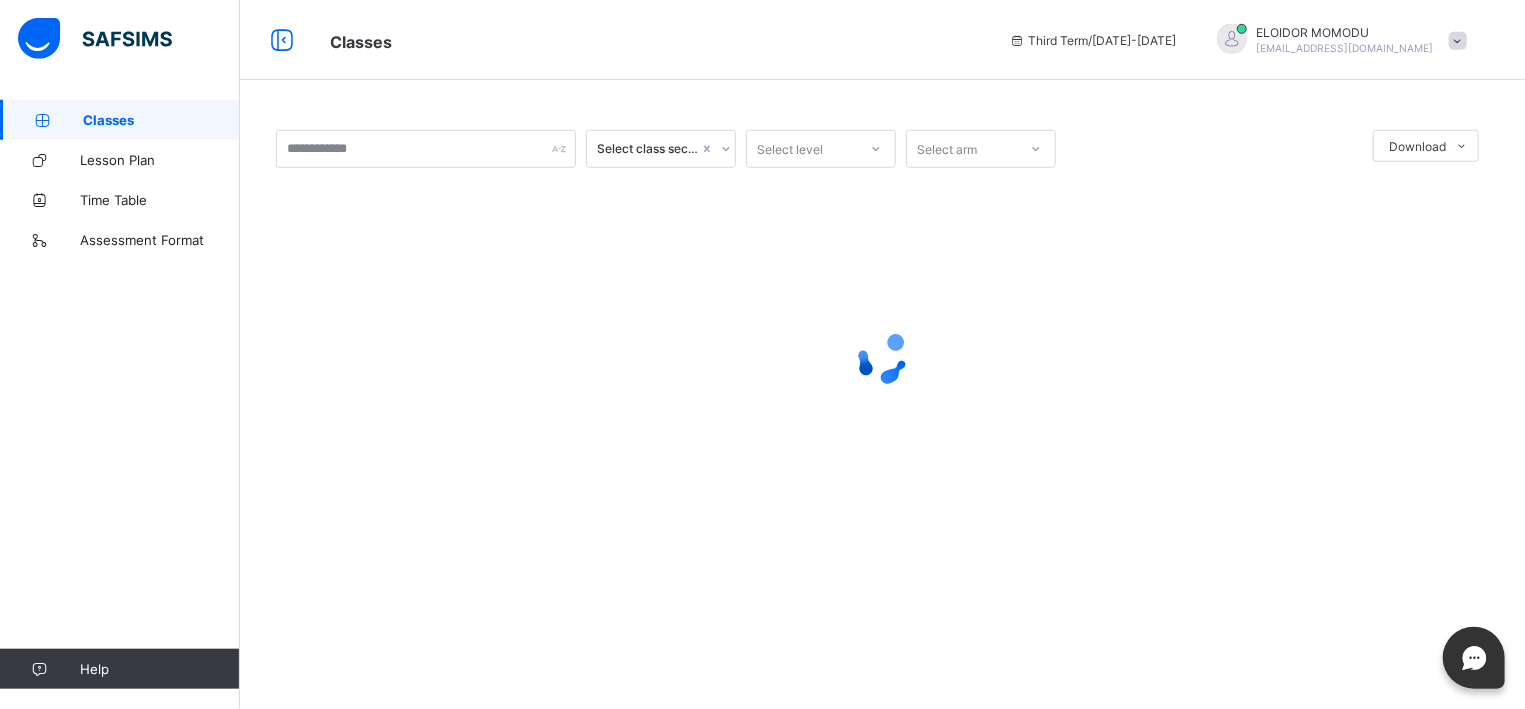 scroll, scrollTop: 0, scrollLeft: 0, axis: both 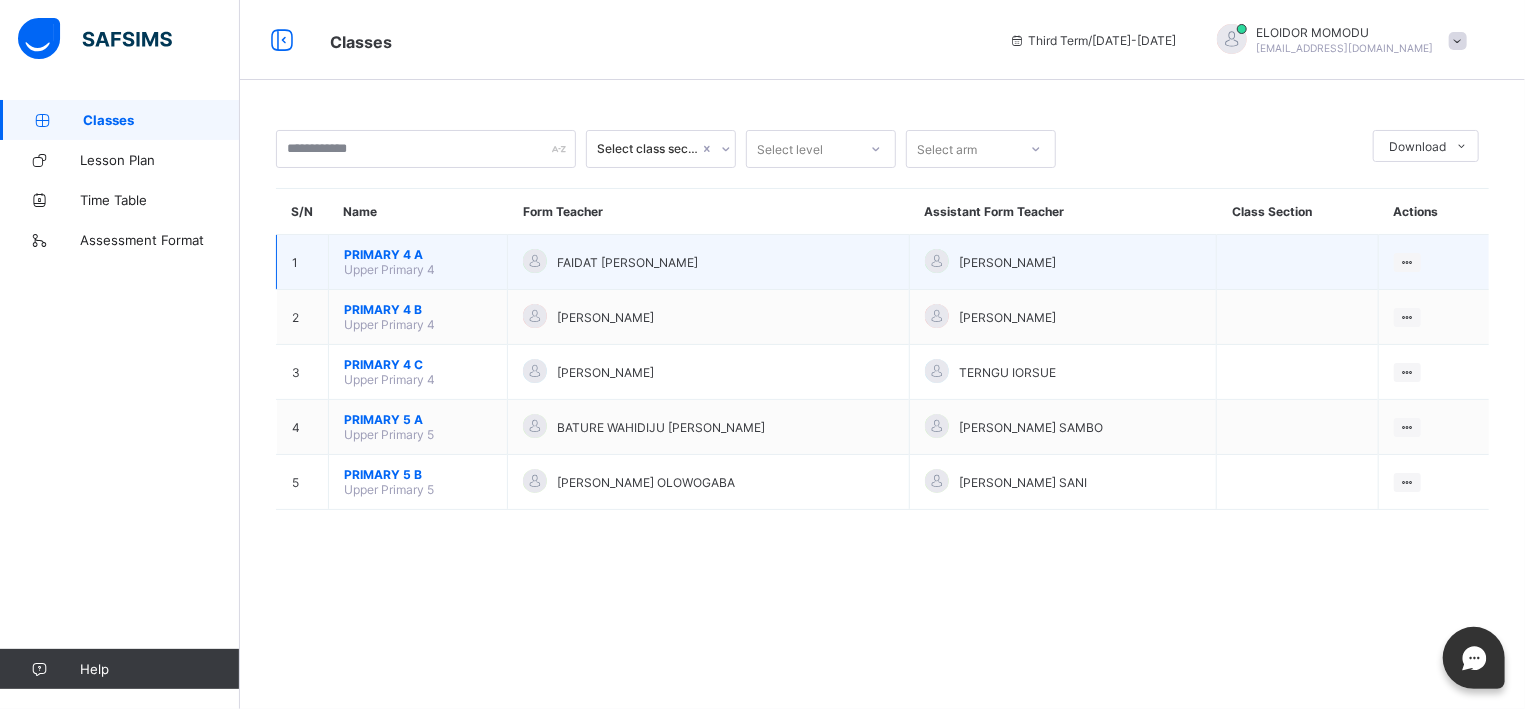click on "[PERSON_NAME]" at bounding box center [1062, 262] 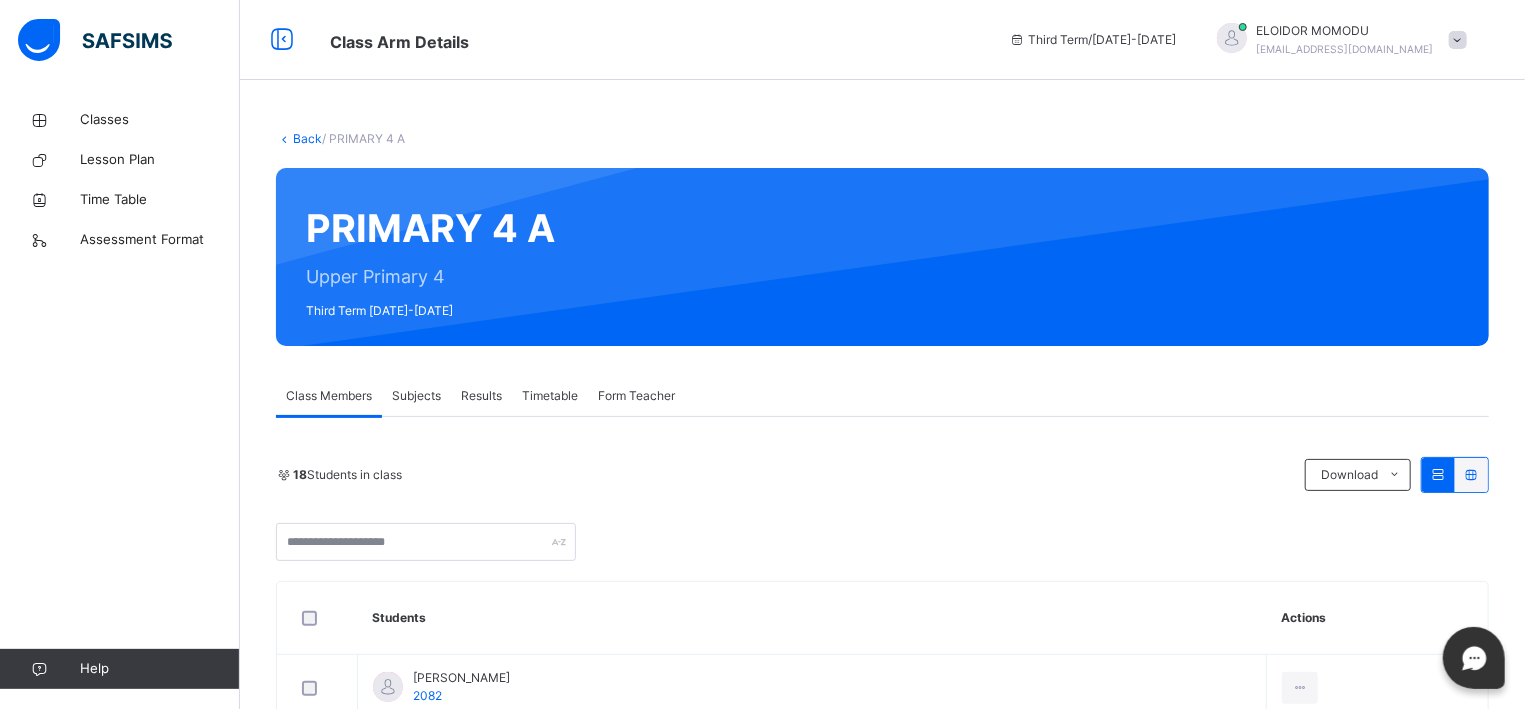 click on "Subjects" at bounding box center (416, 396) 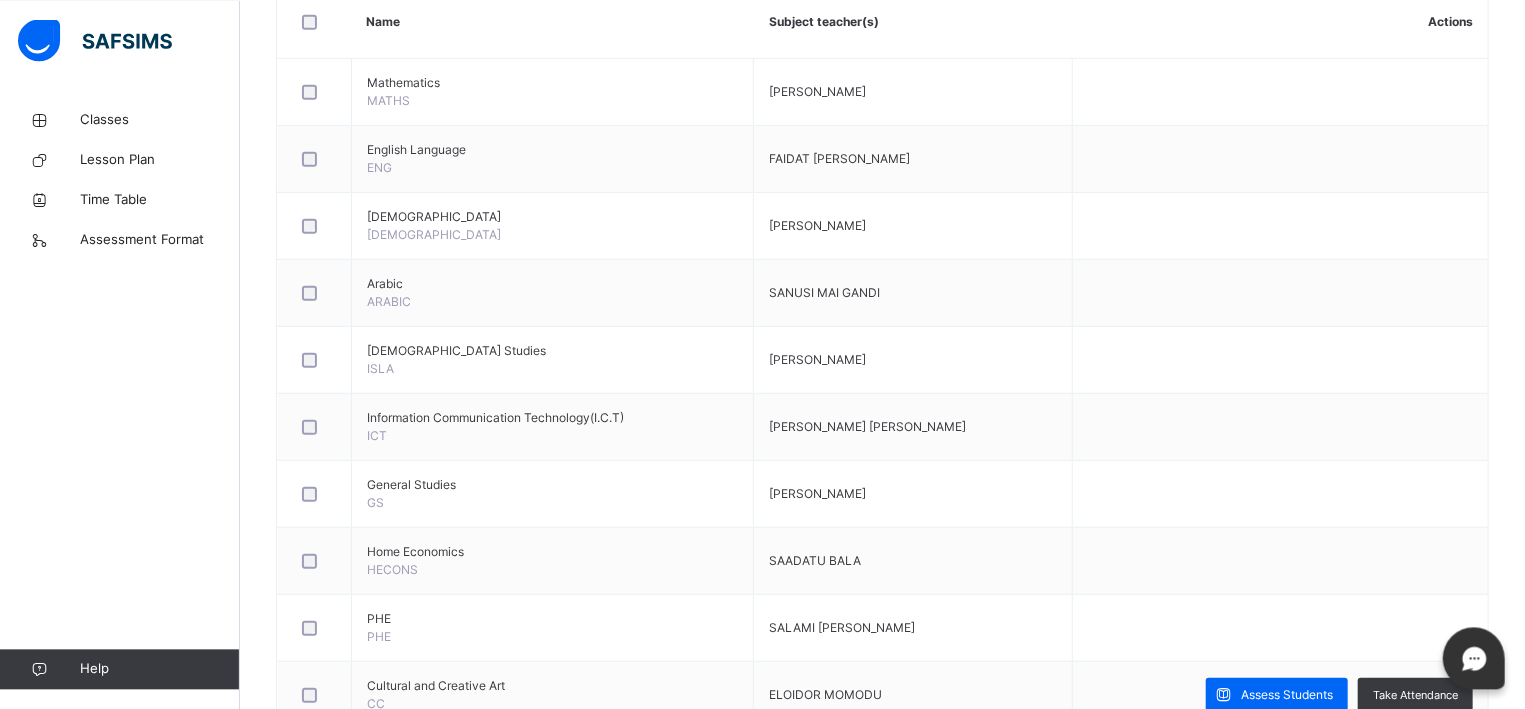 scroll, scrollTop: 524, scrollLeft: 0, axis: vertical 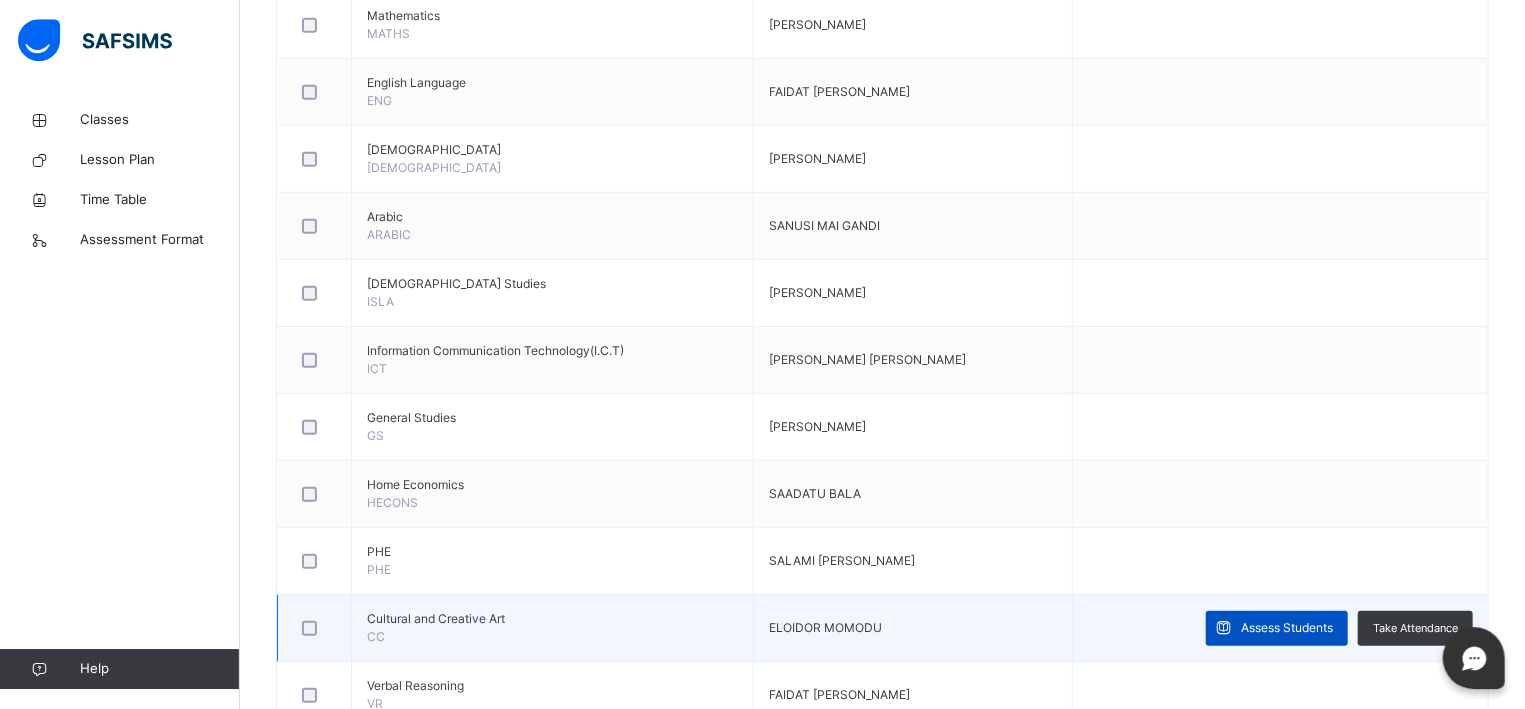 click on "Assess Students" at bounding box center (1287, 628) 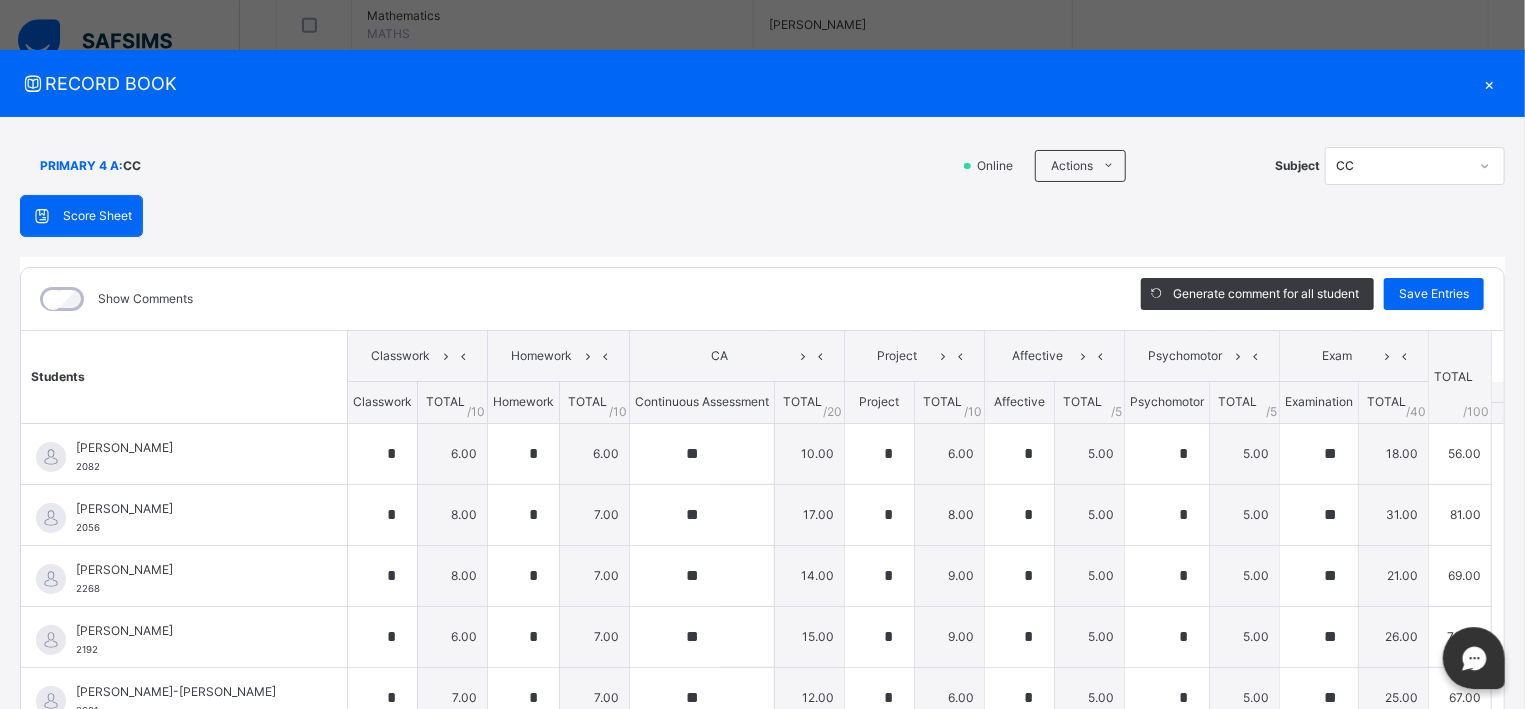 type on "*" 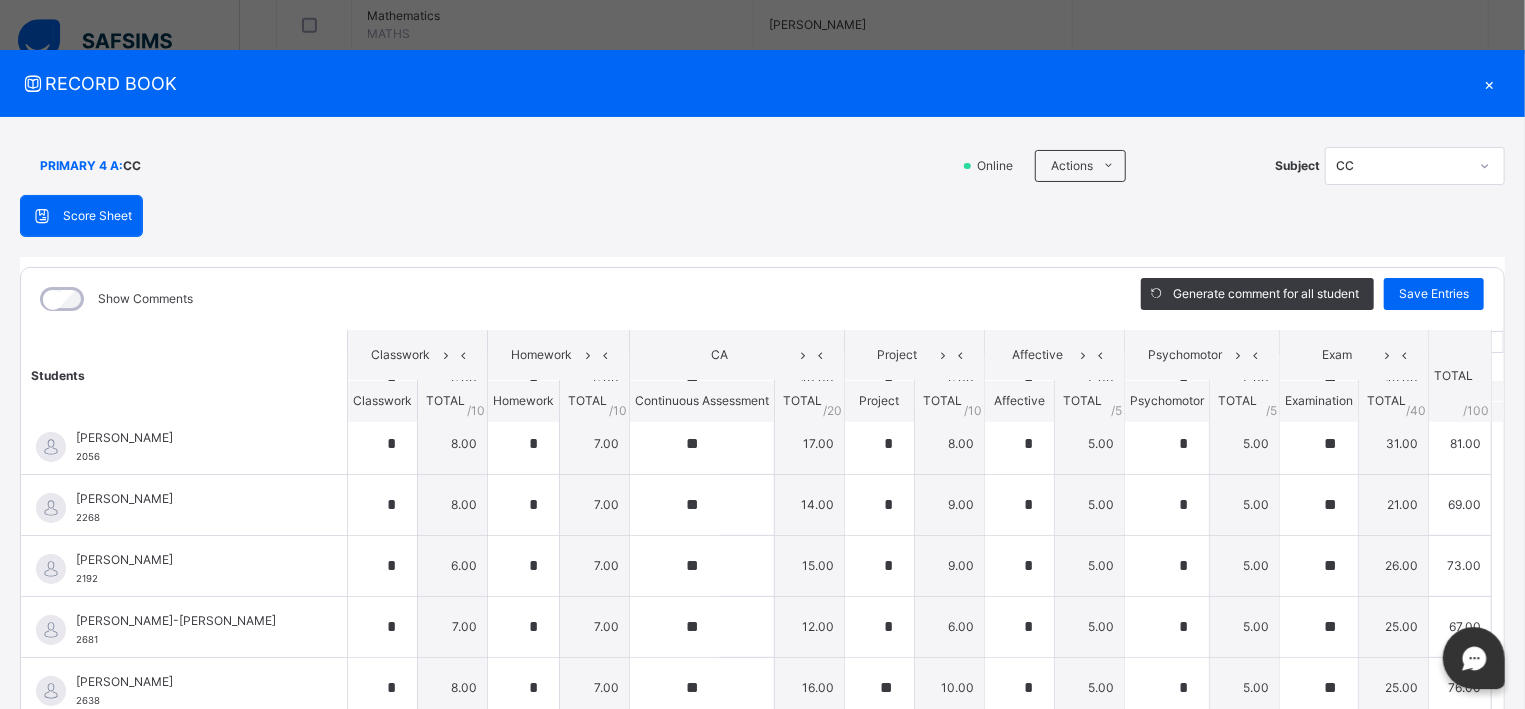 scroll, scrollTop: 0, scrollLeft: 0, axis: both 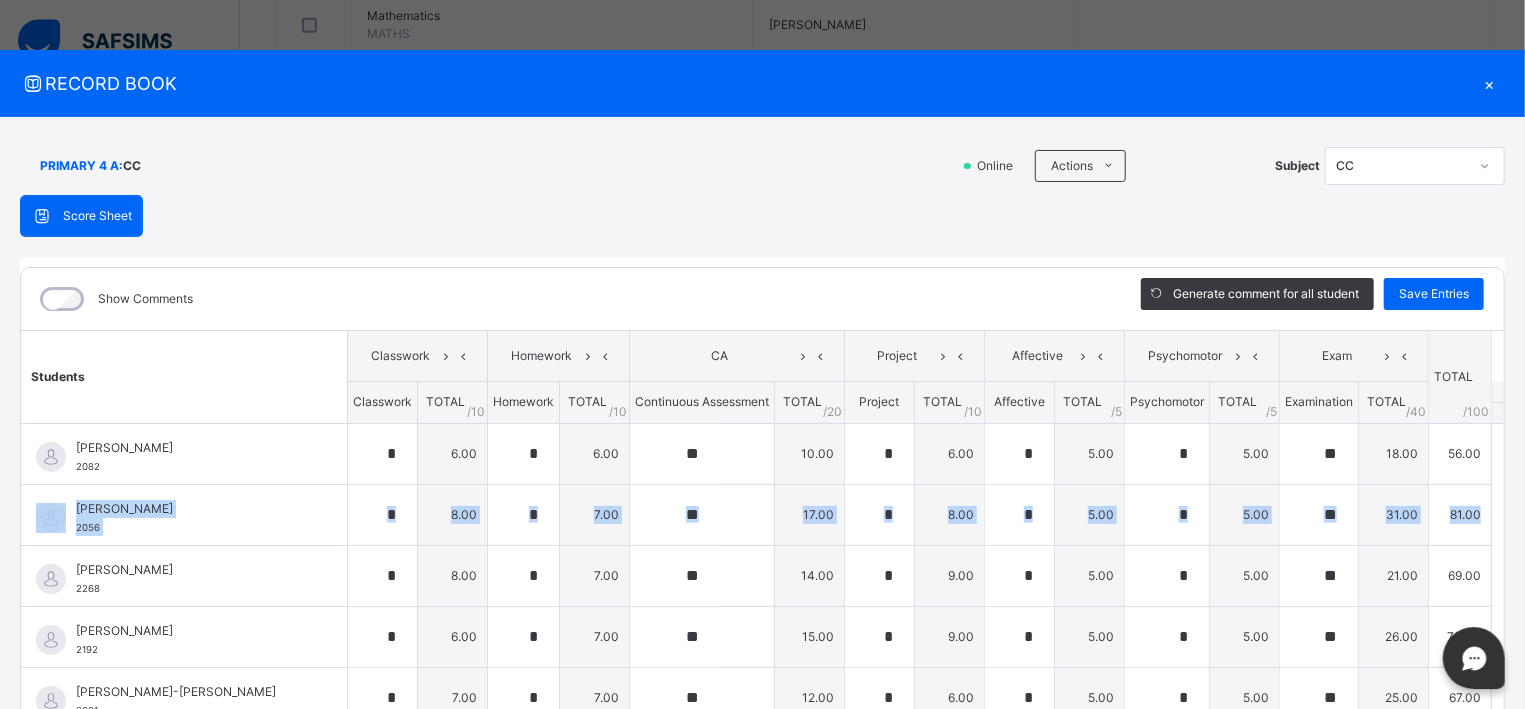 drag, startPoint x: 1490, startPoint y: 463, endPoint x: 1496, endPoint y: 498, distance: 35.510563 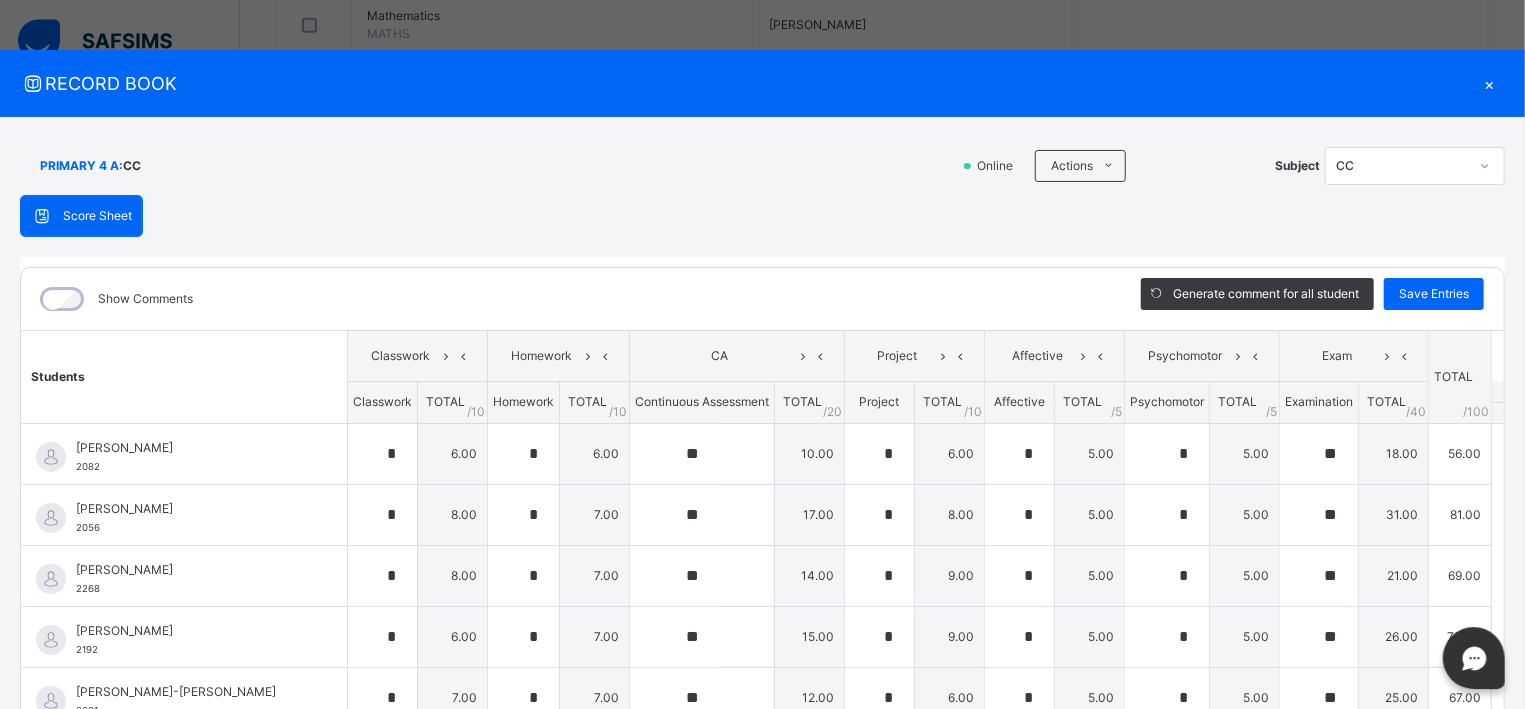 click on "×" at bounding box center [1490, 83] 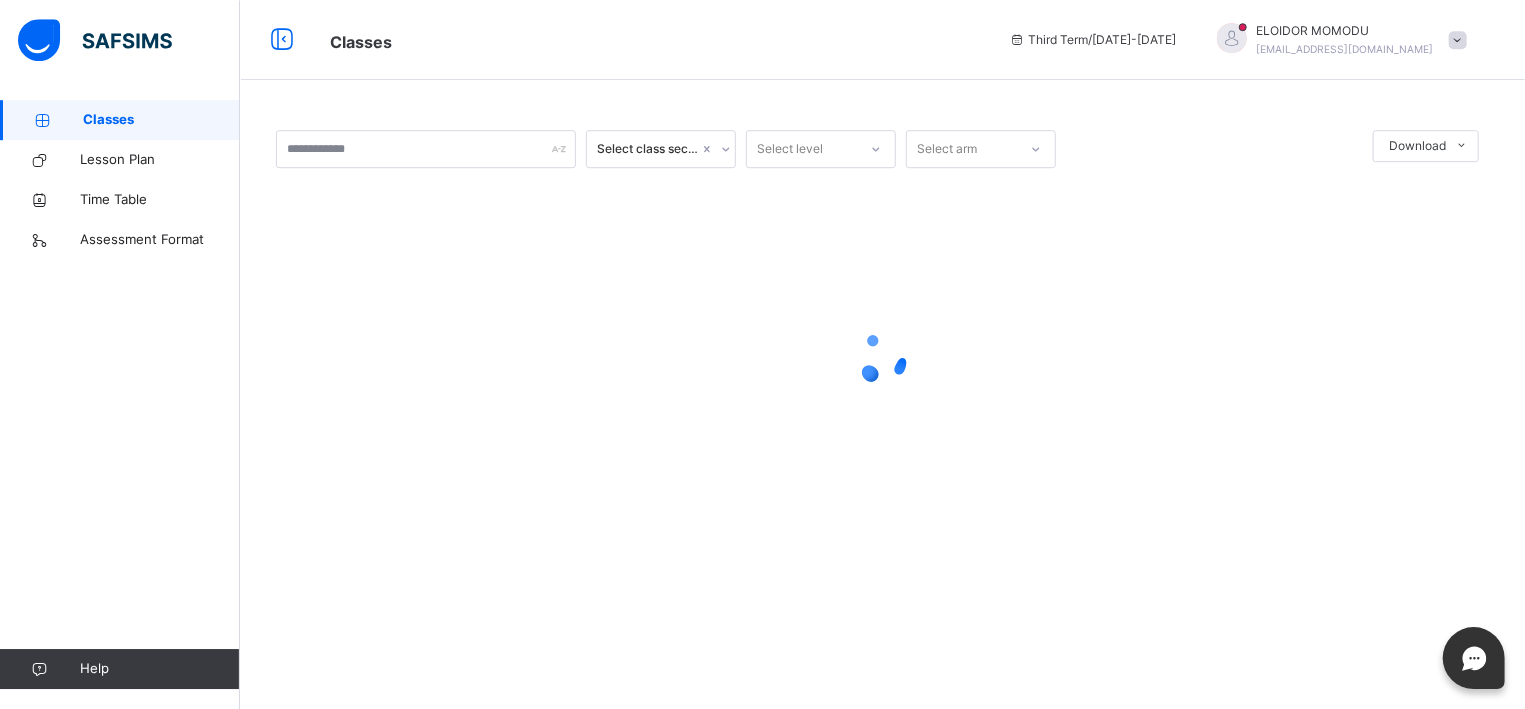 scroll, scrollTop: 0, scrollLeft: 0, axis: both 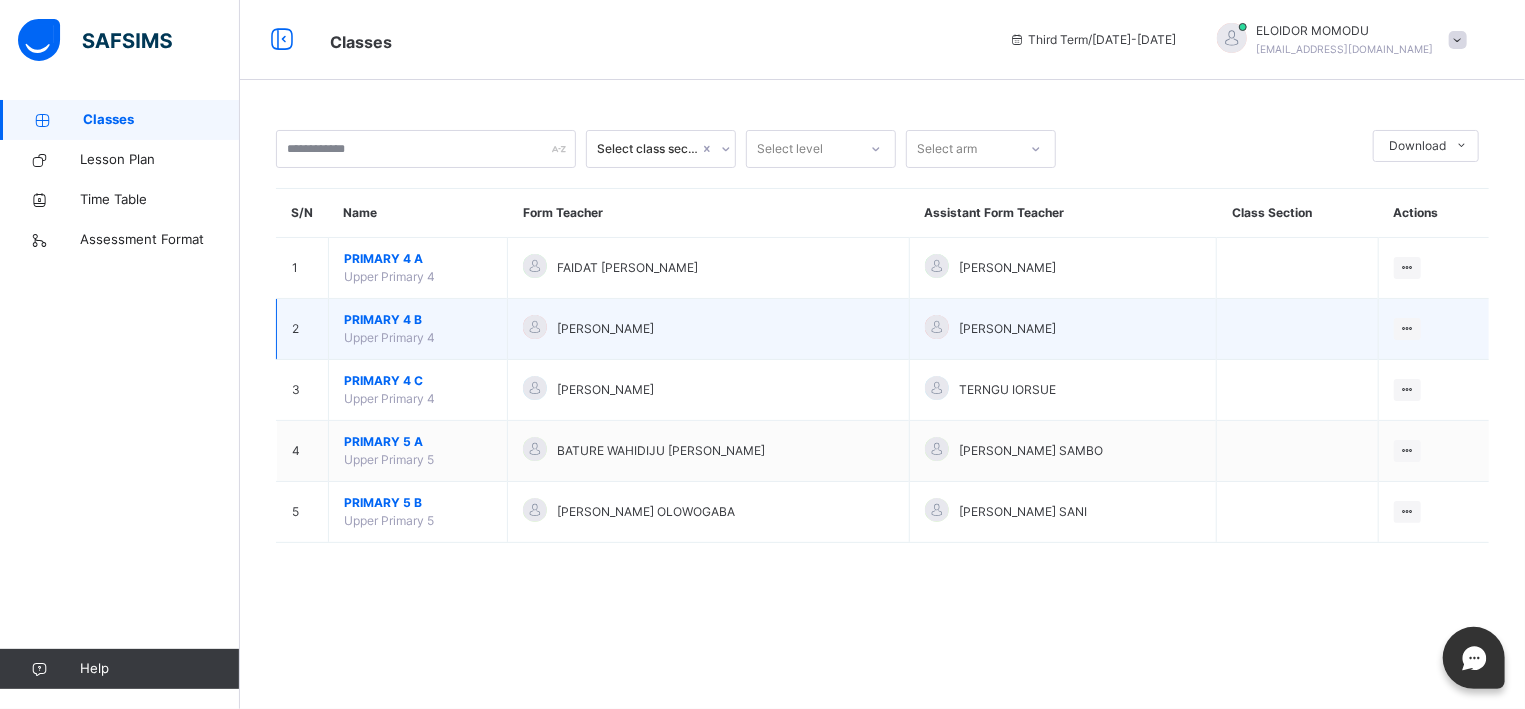 click on "PRIMARY 4   B" at bounding box center (418, 320) 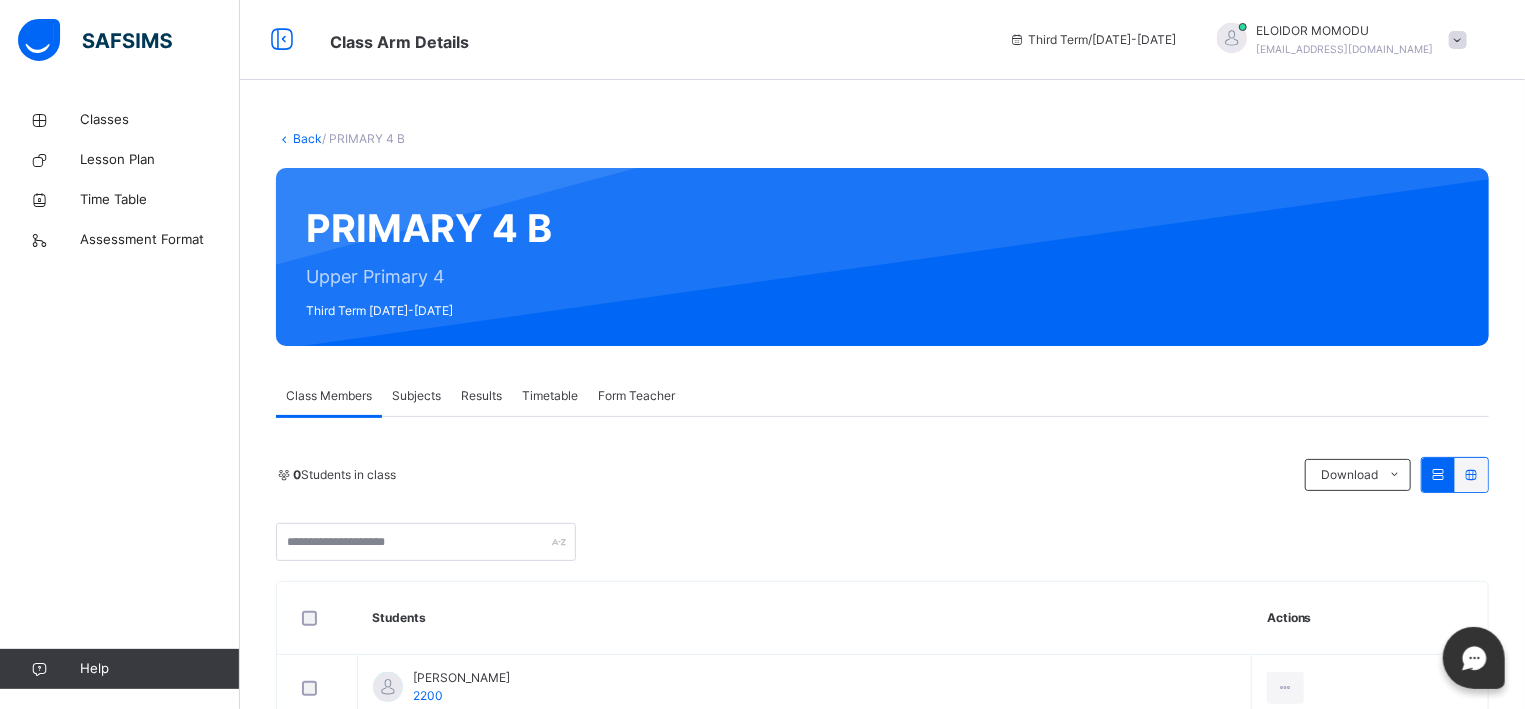 click on "Subjects" at bounding box center [416, 396] 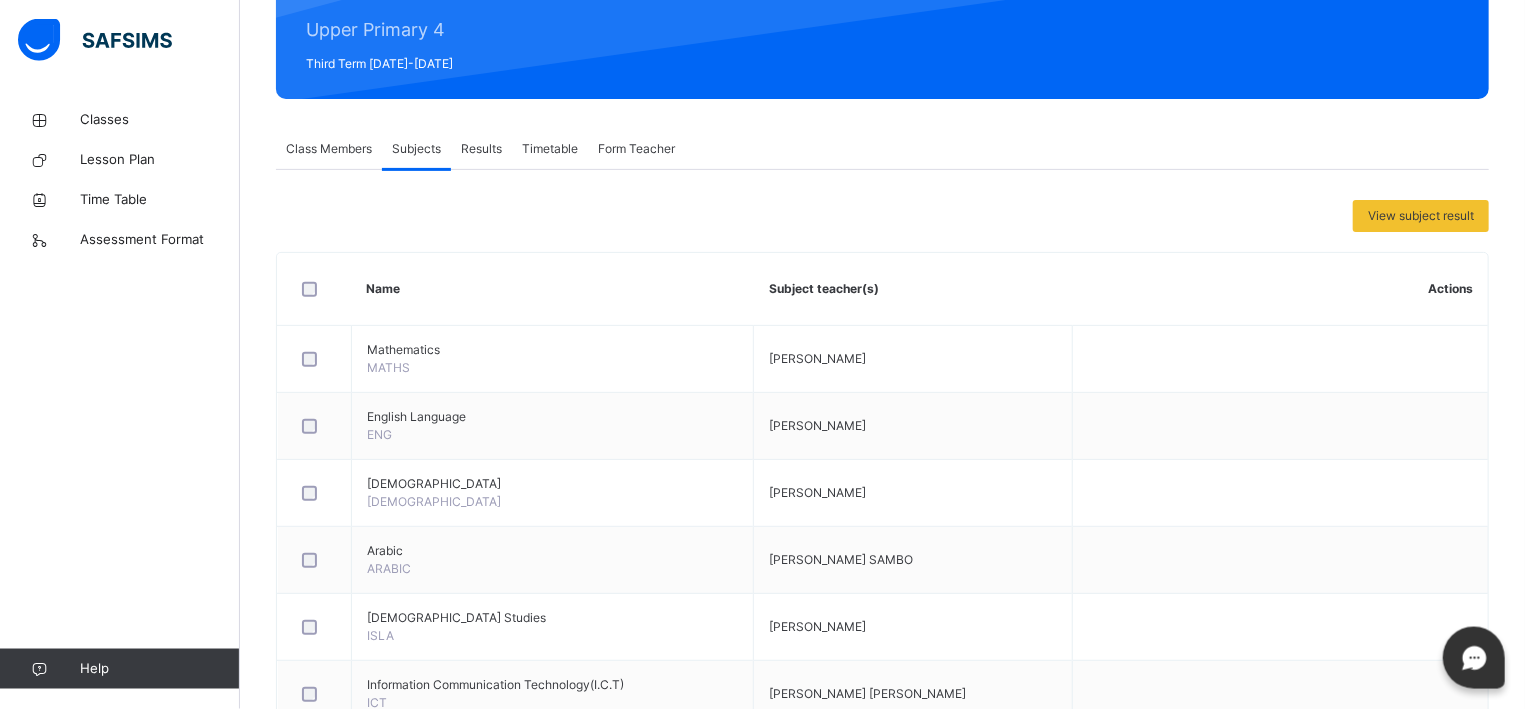scroll, scrollTop: 253, scrollLeft: 0, axis: vertical 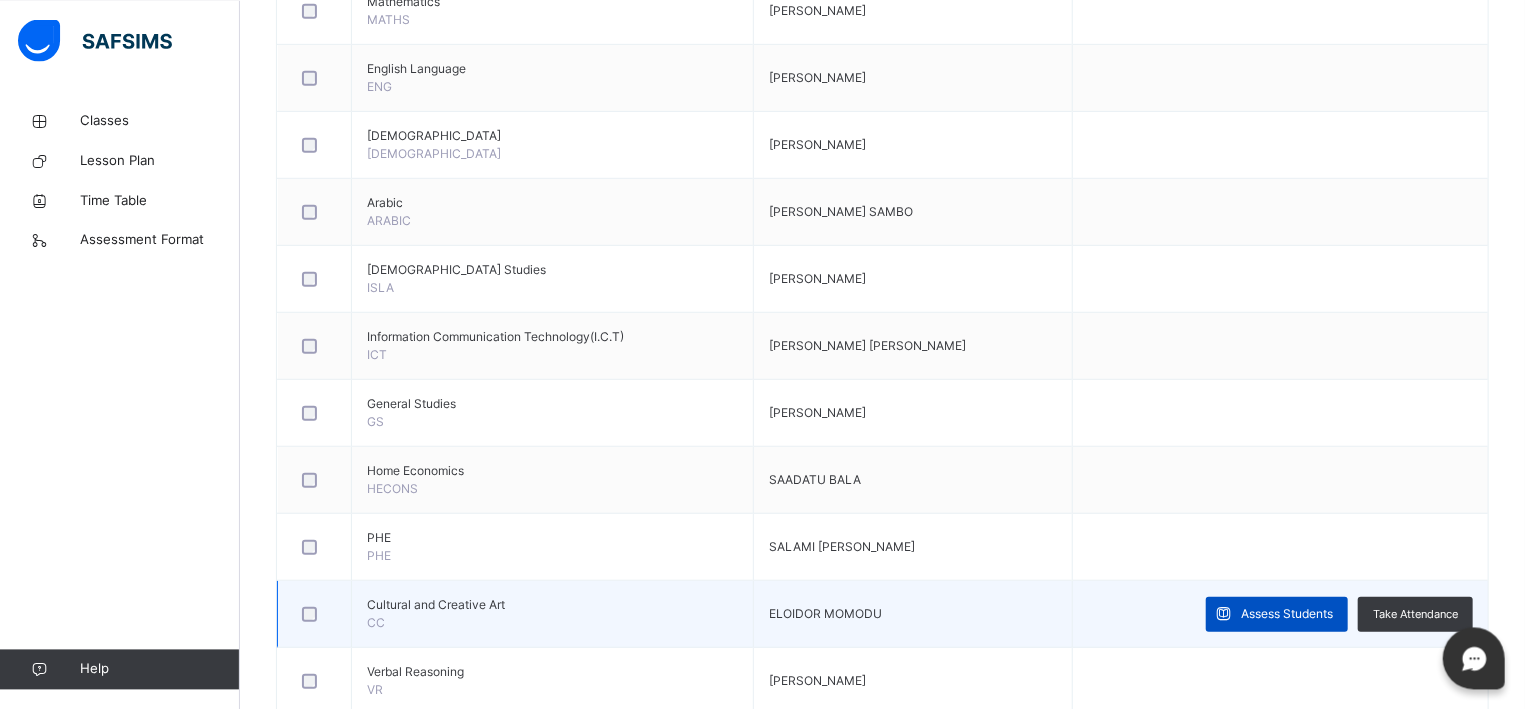 click on "Assess Students" at bounding box center [1287, 613] 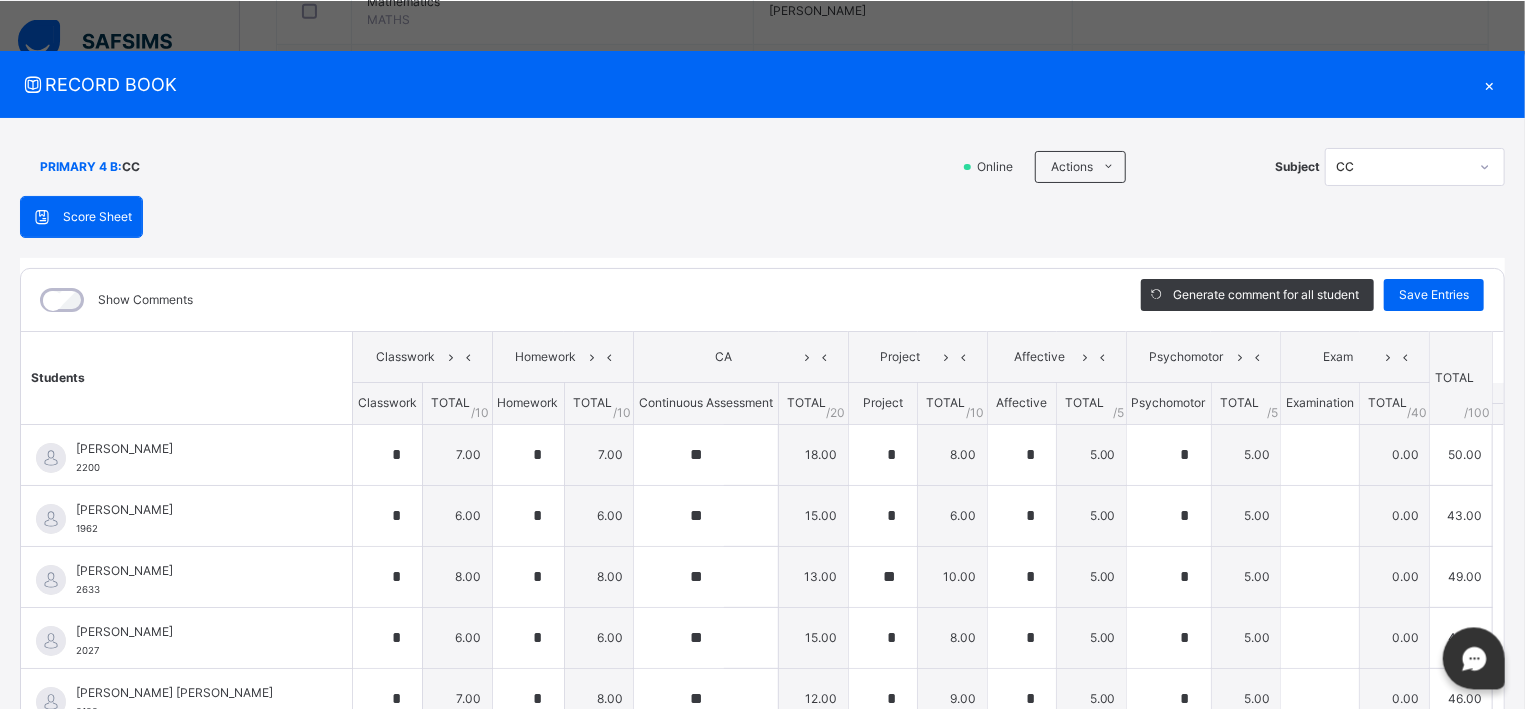 type on "*" 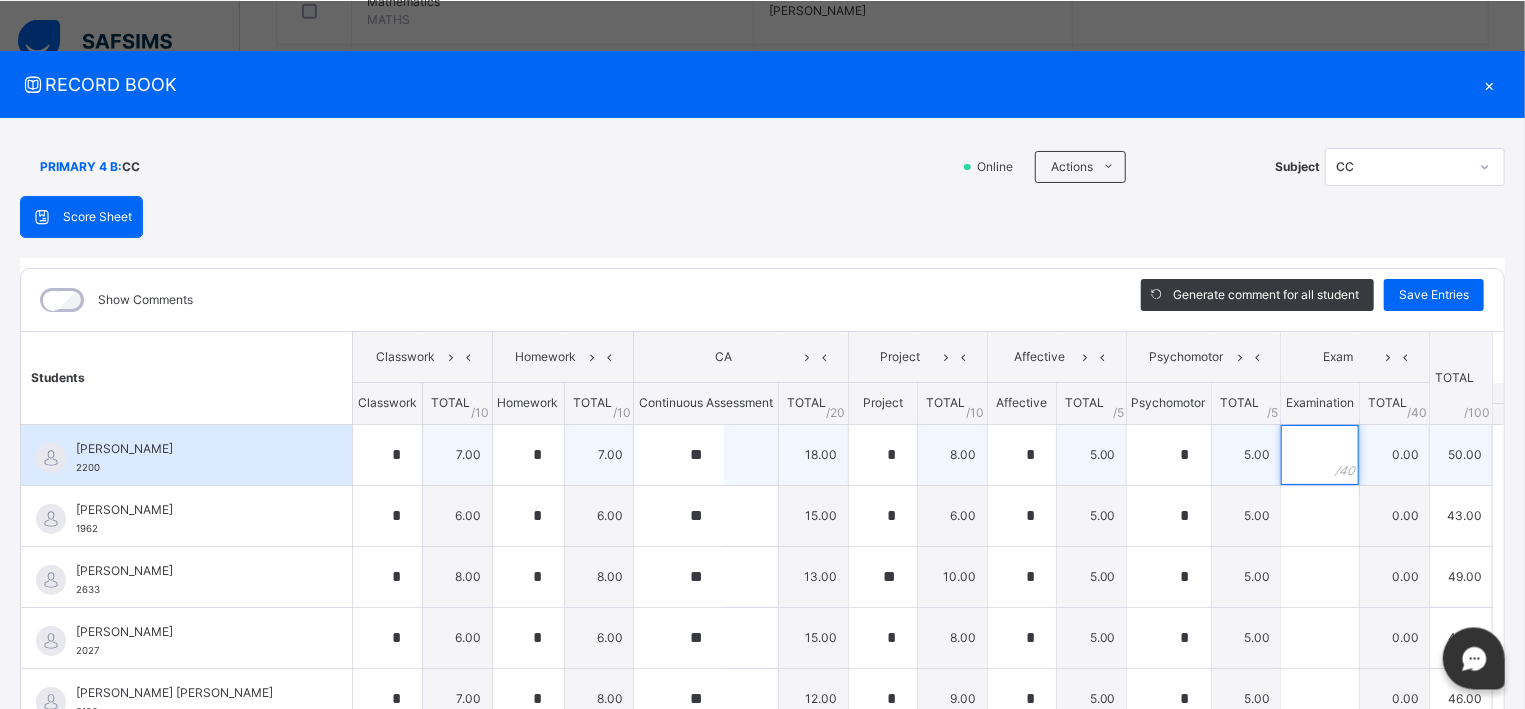 click at bounding box center (1320, 454) 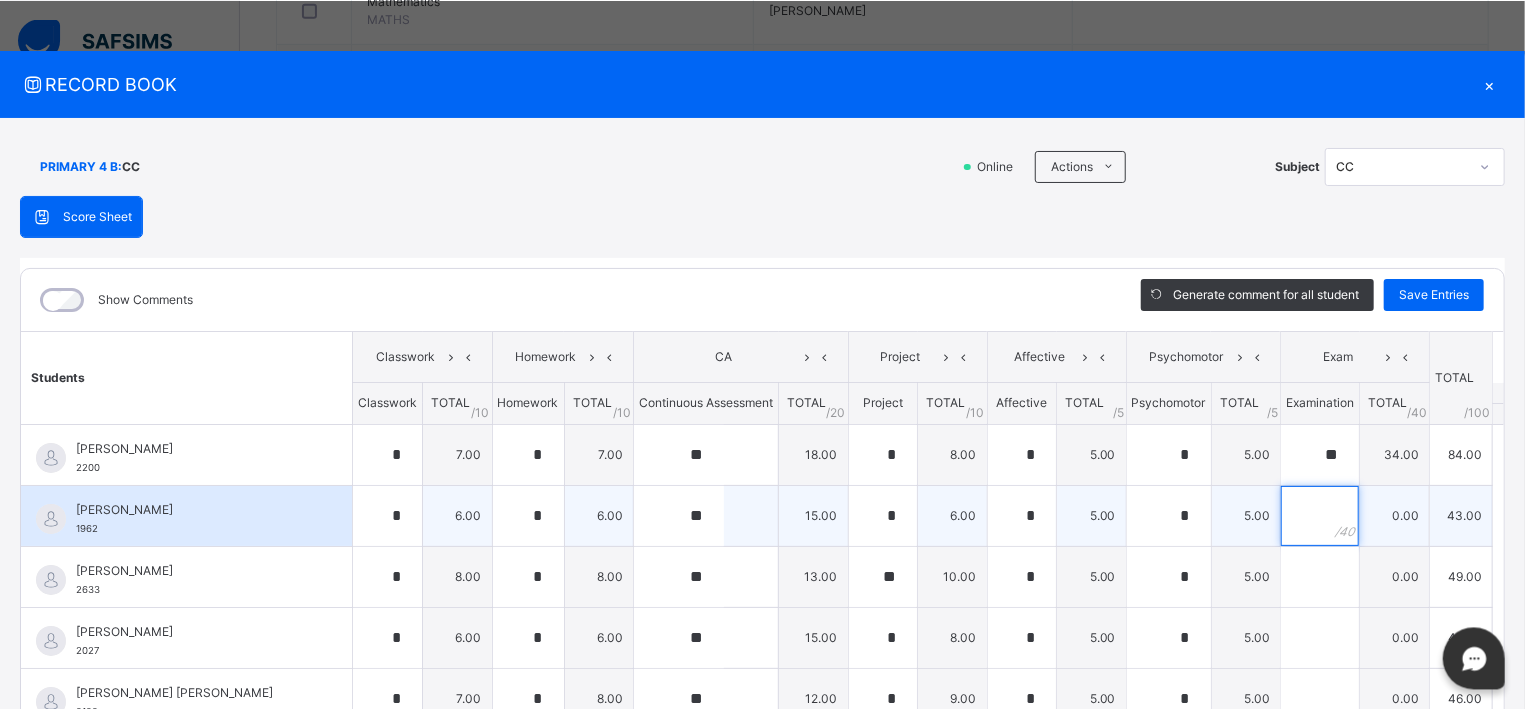 click at bounding box center [1320, 515] 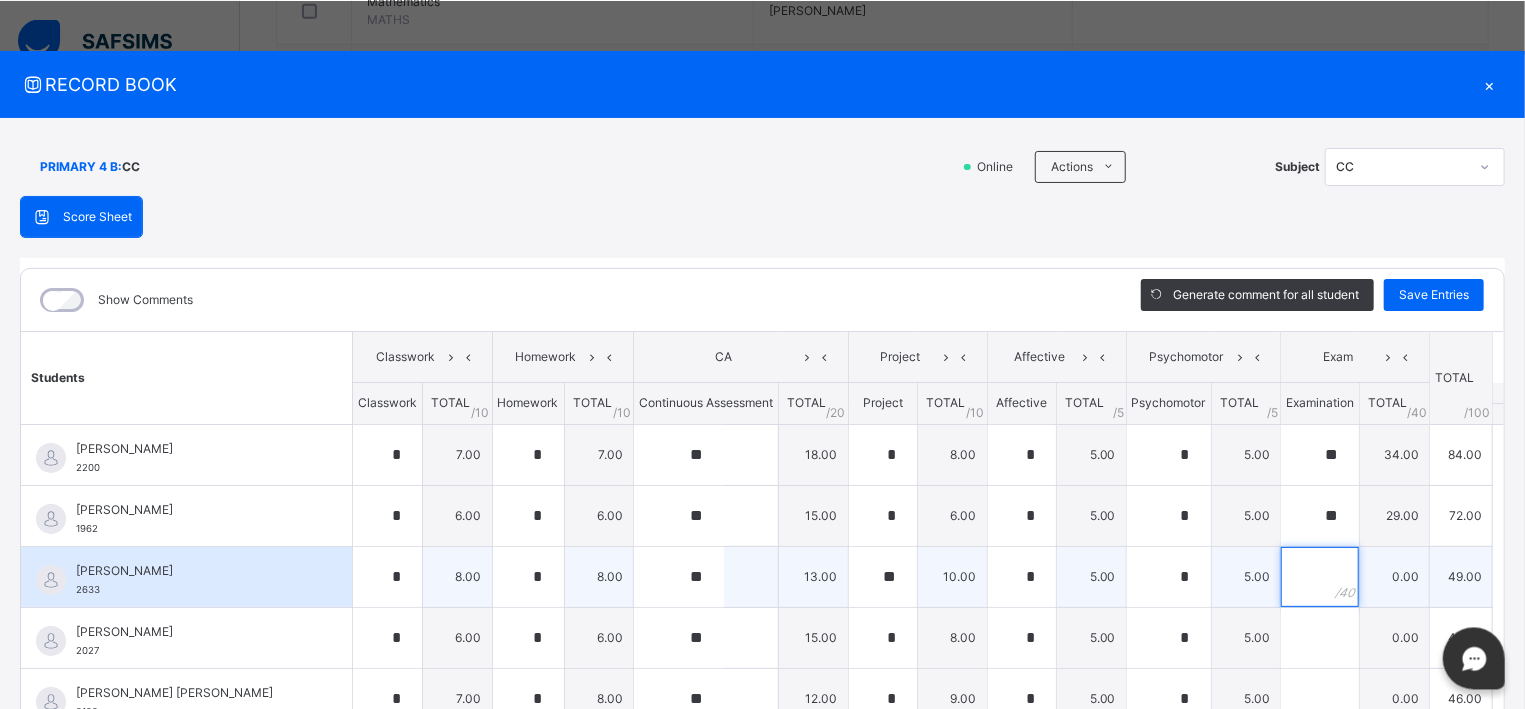 click at bounding box center [1320, 576] 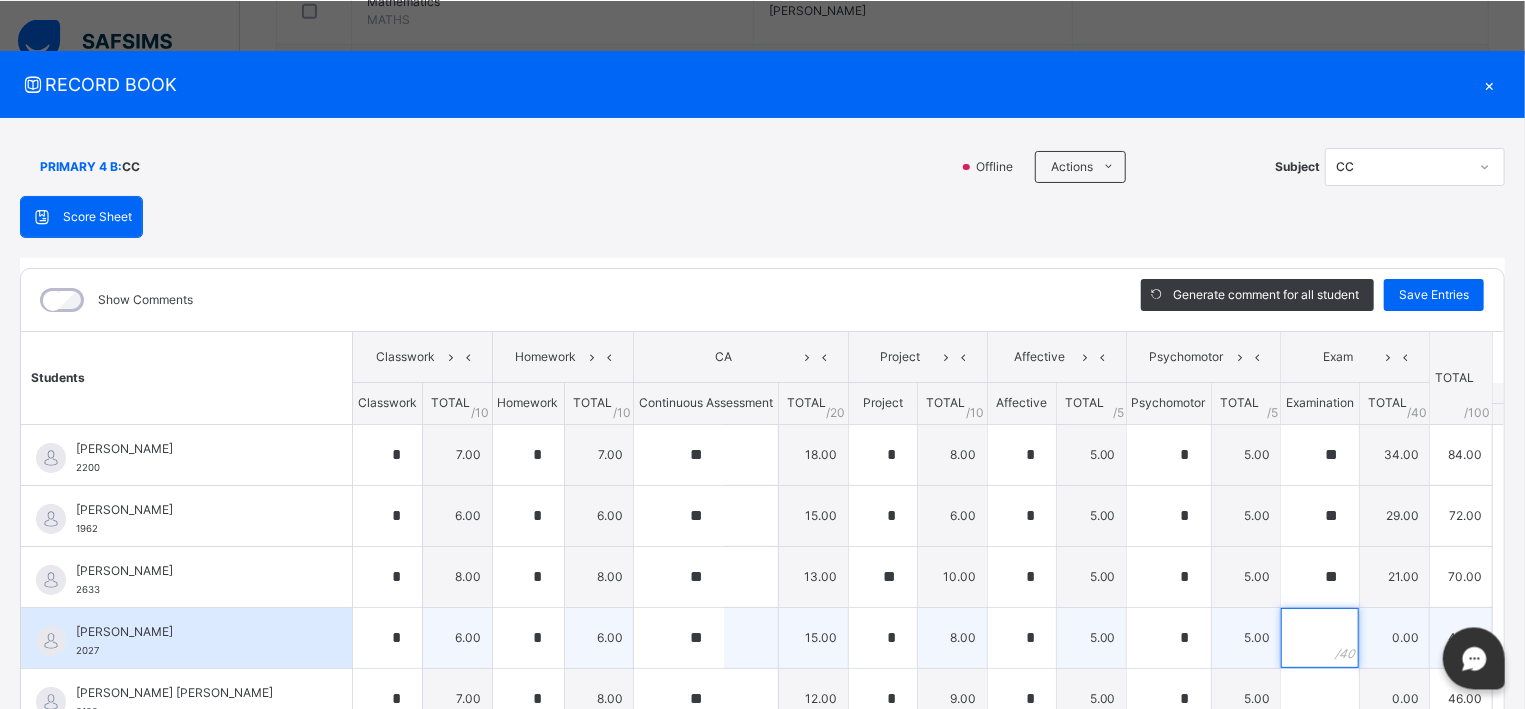 click at bounding box center [1320, 637] 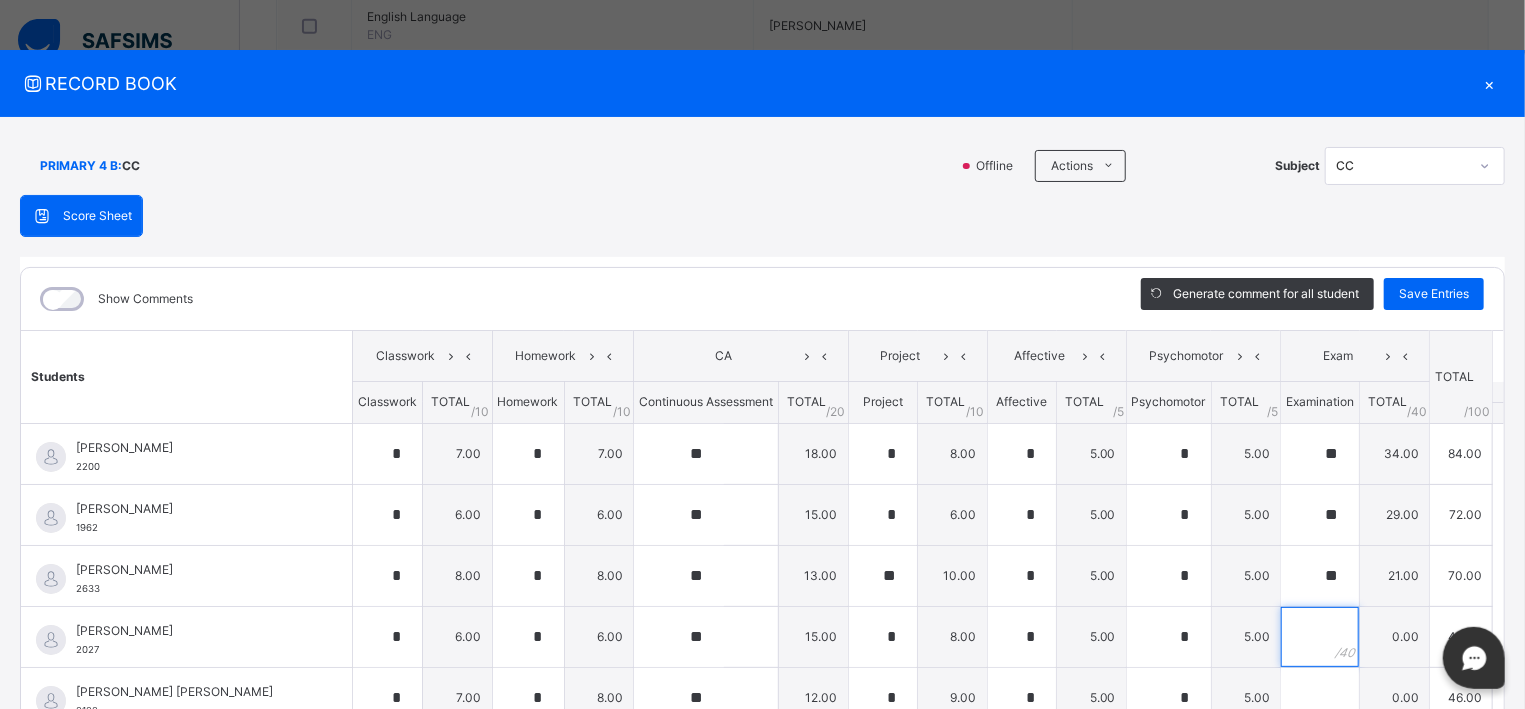 scroll, scrollTop: 649, scrollLeft: 0, axis: vertical 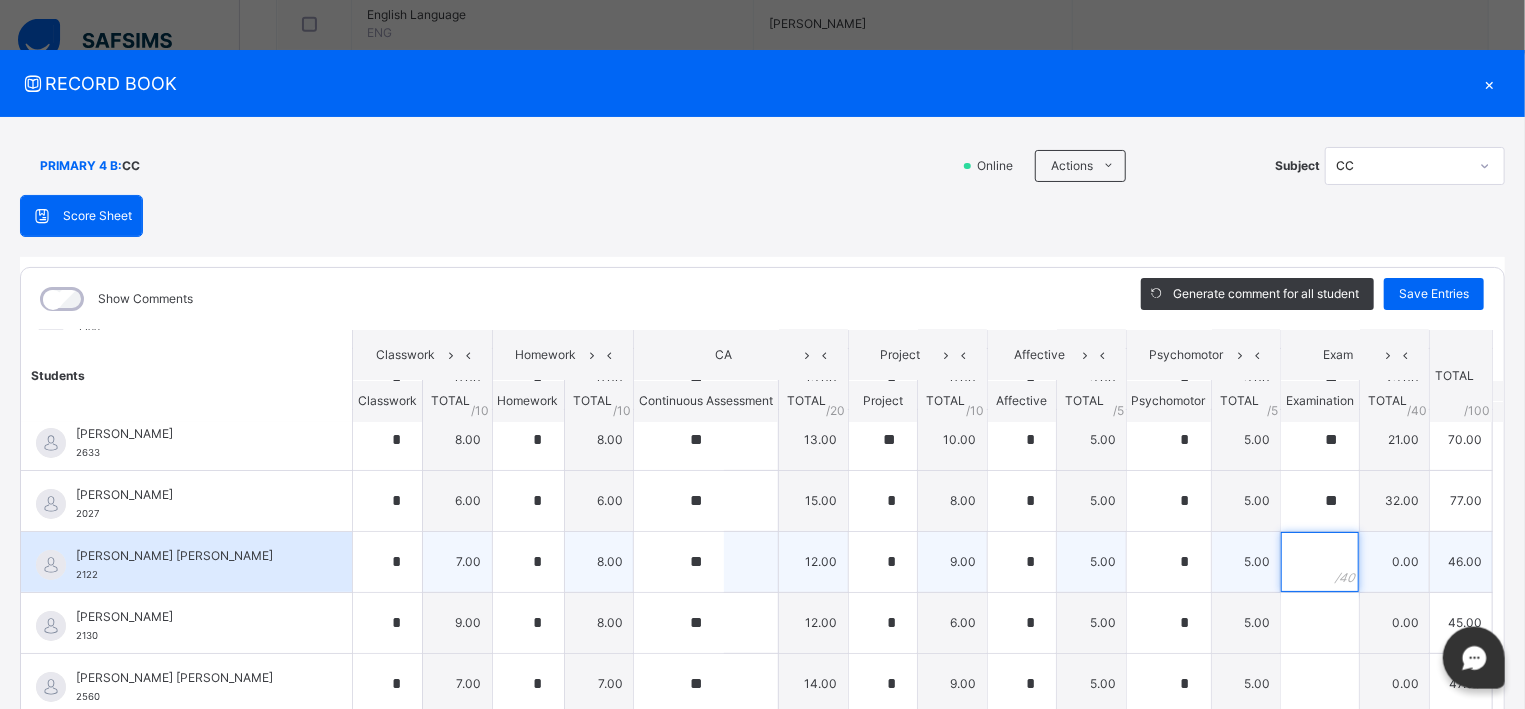 click at bounding box center (1320, 562) 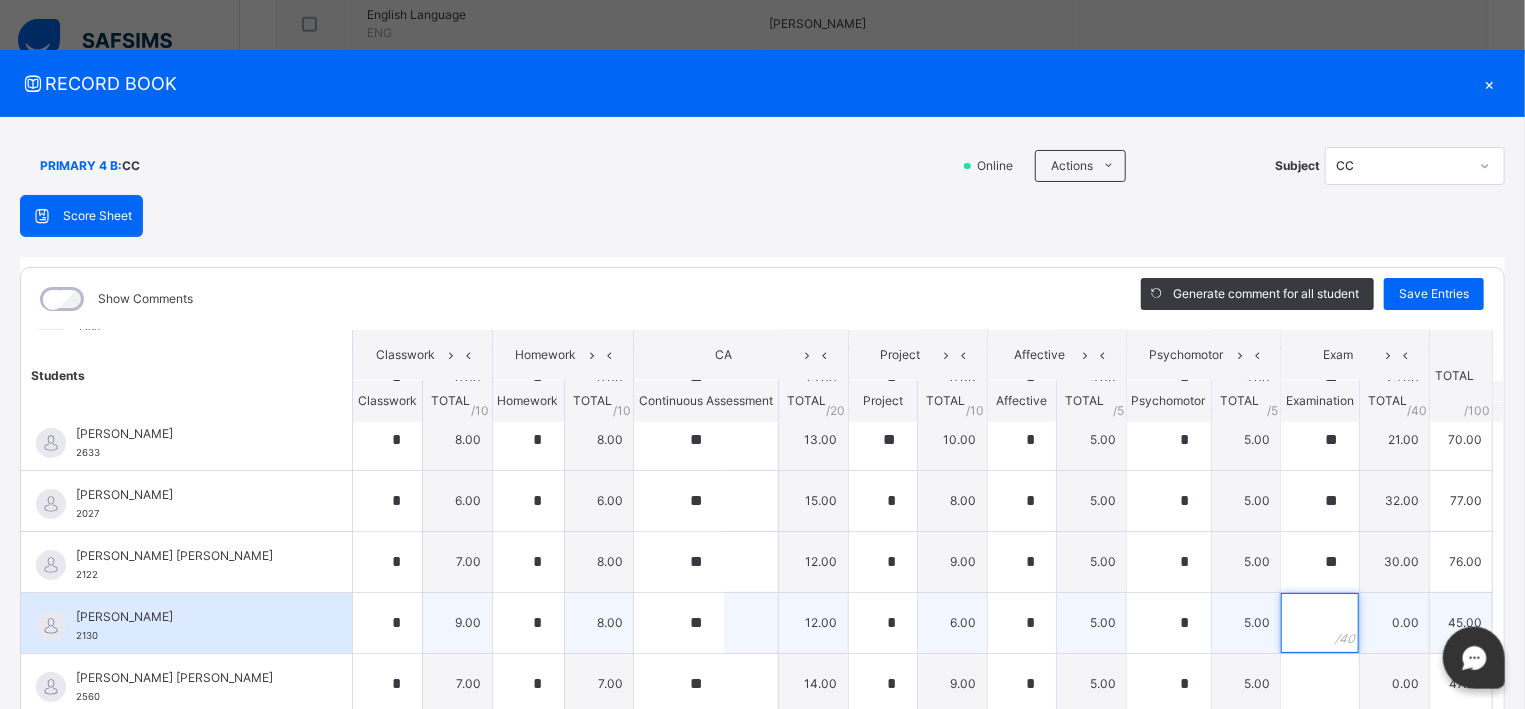 click at bounding box center [1320, 623] 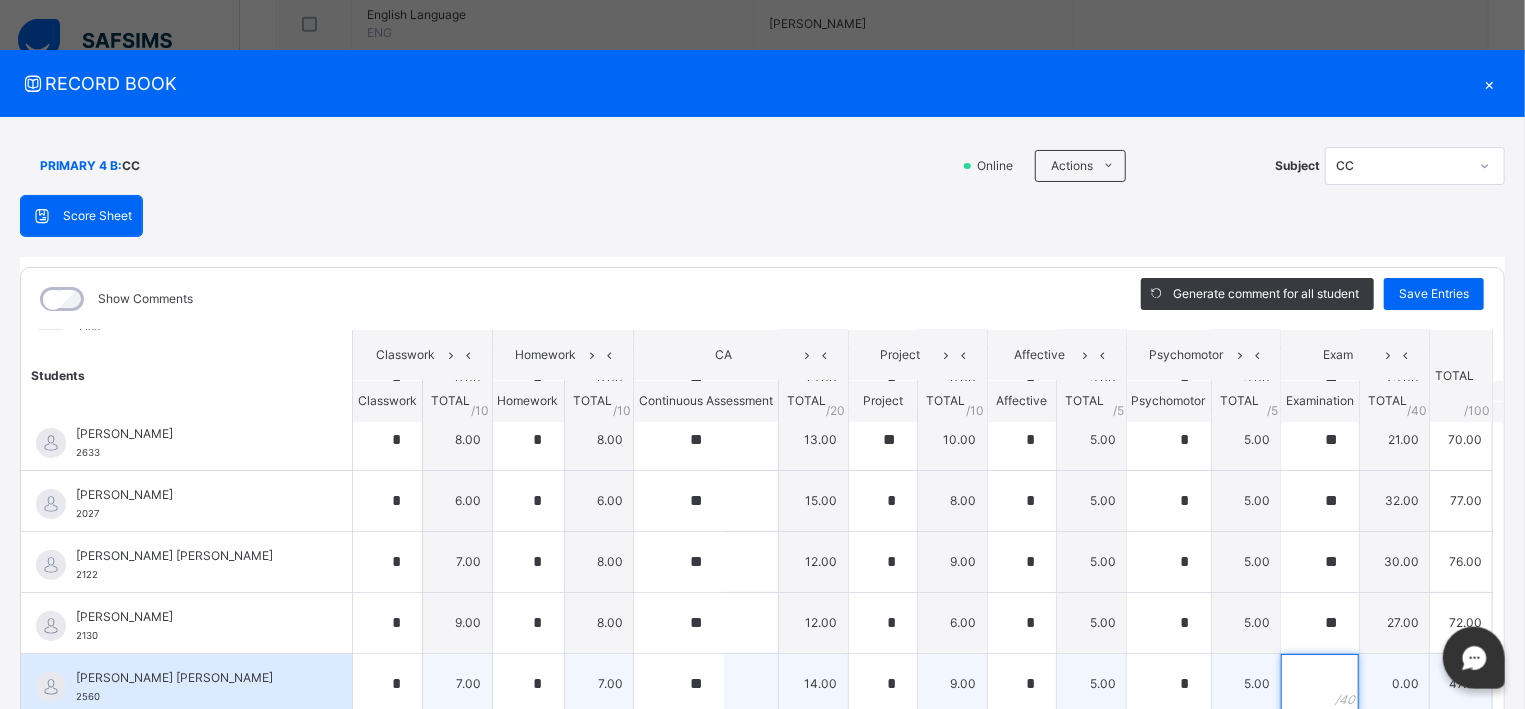 click at bounding box center [1320, 684] 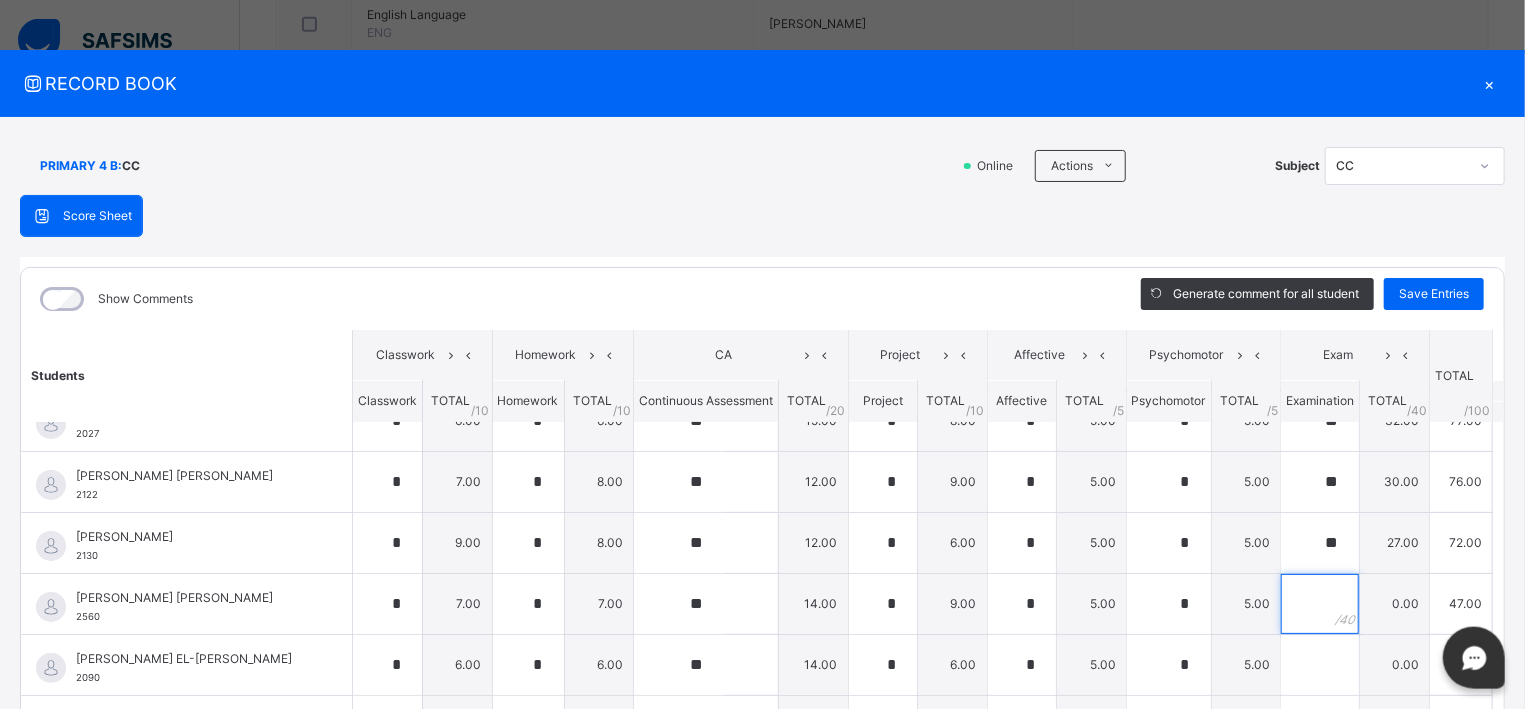 scroll, scrollTop: 218, scrollLeft: 0, axis: vertical 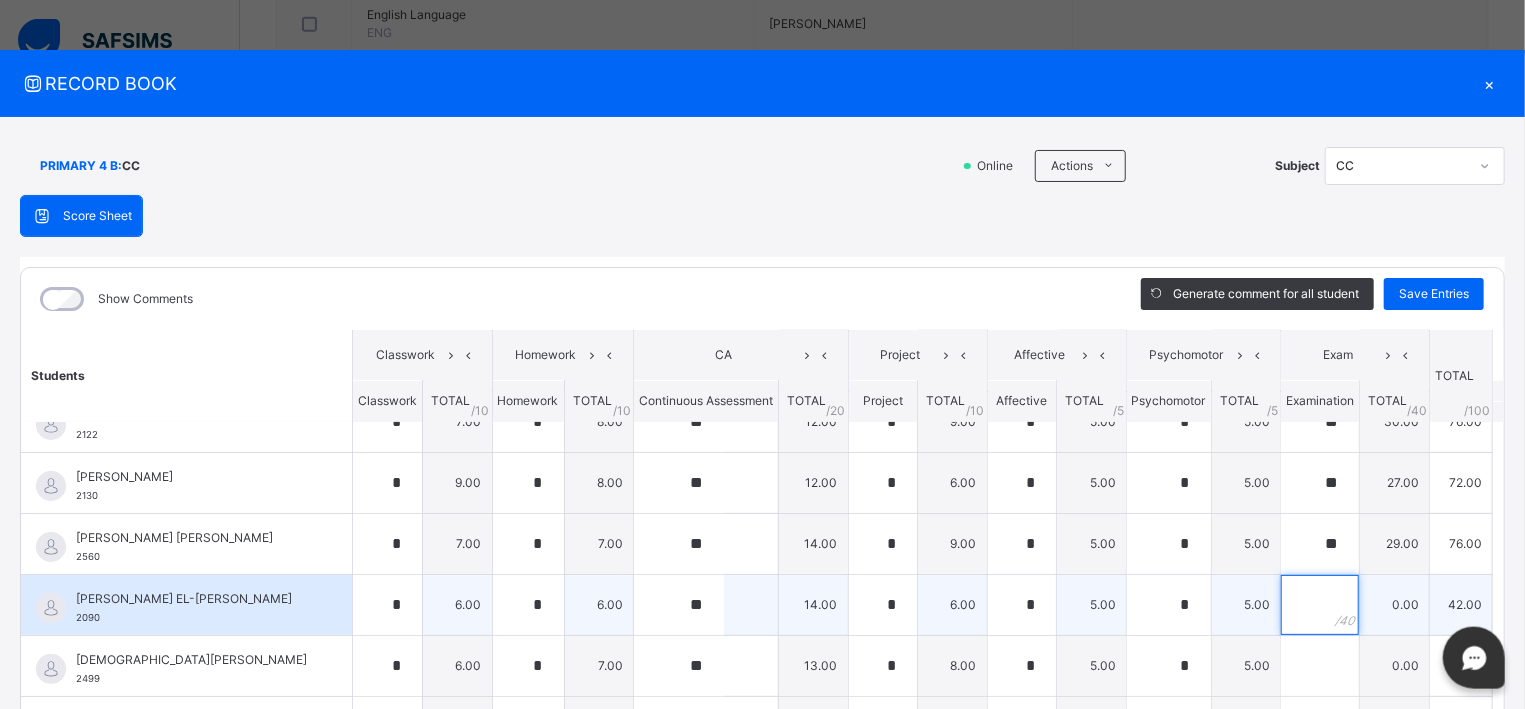 click at bounding box center [1320, 605] 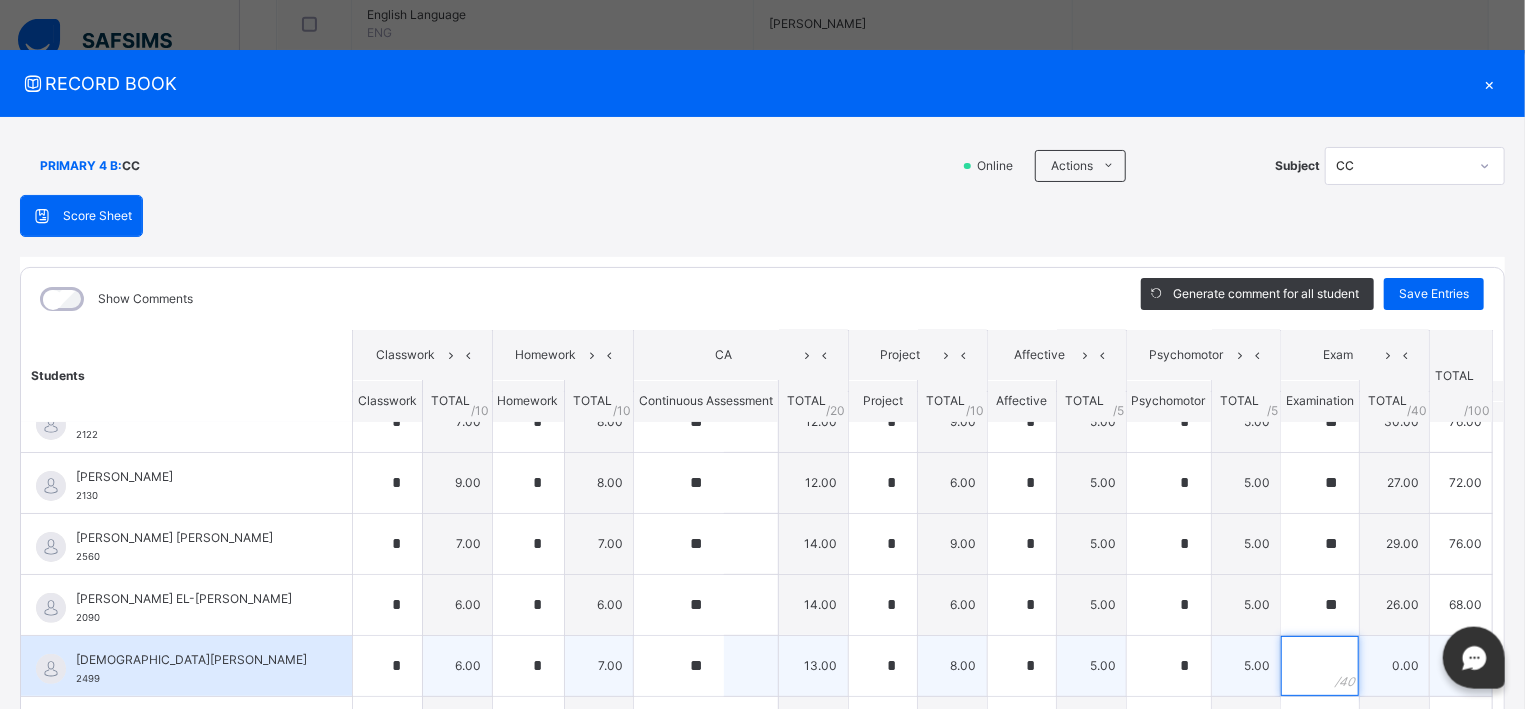 click at bounding box center (1320, 666) 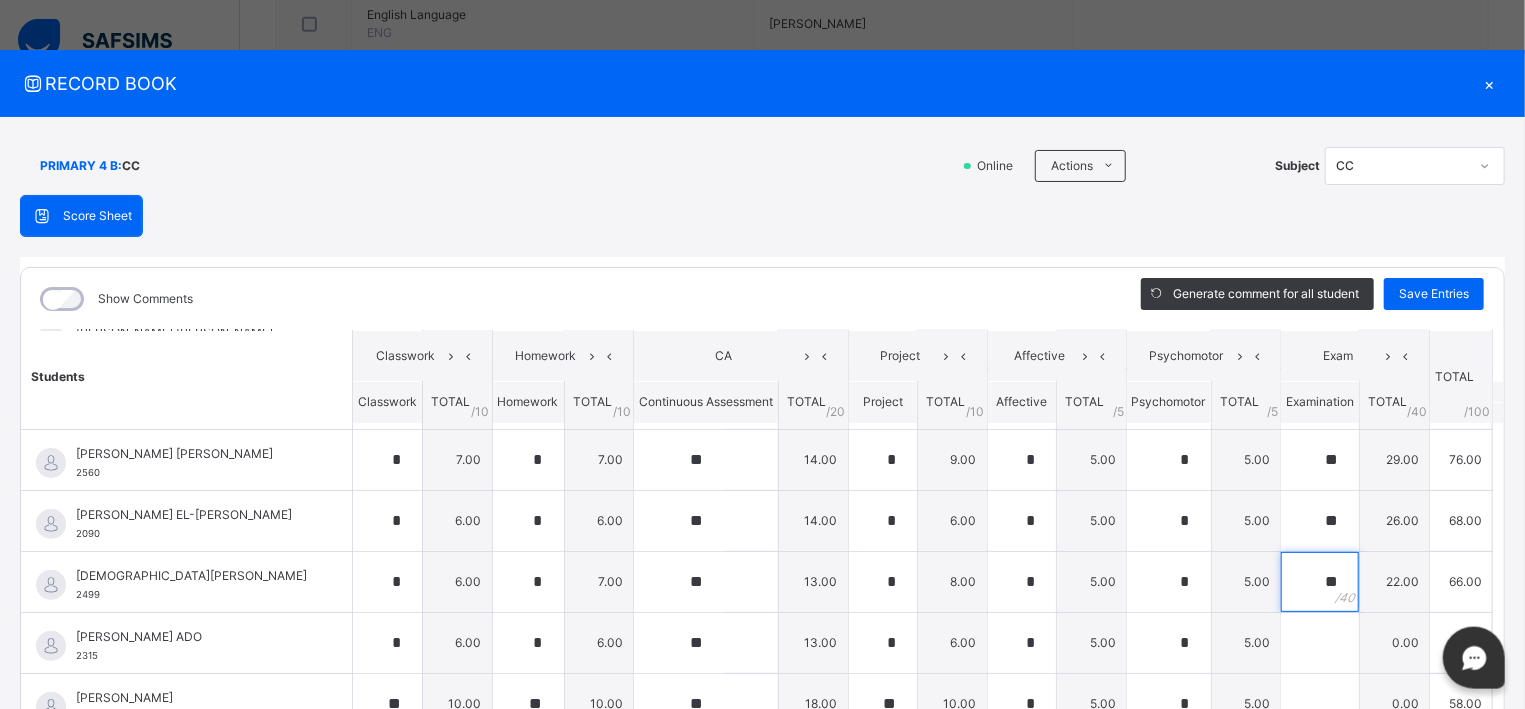 scroll, scrollTop: 367, scrollLeft: 0, axis: vertical 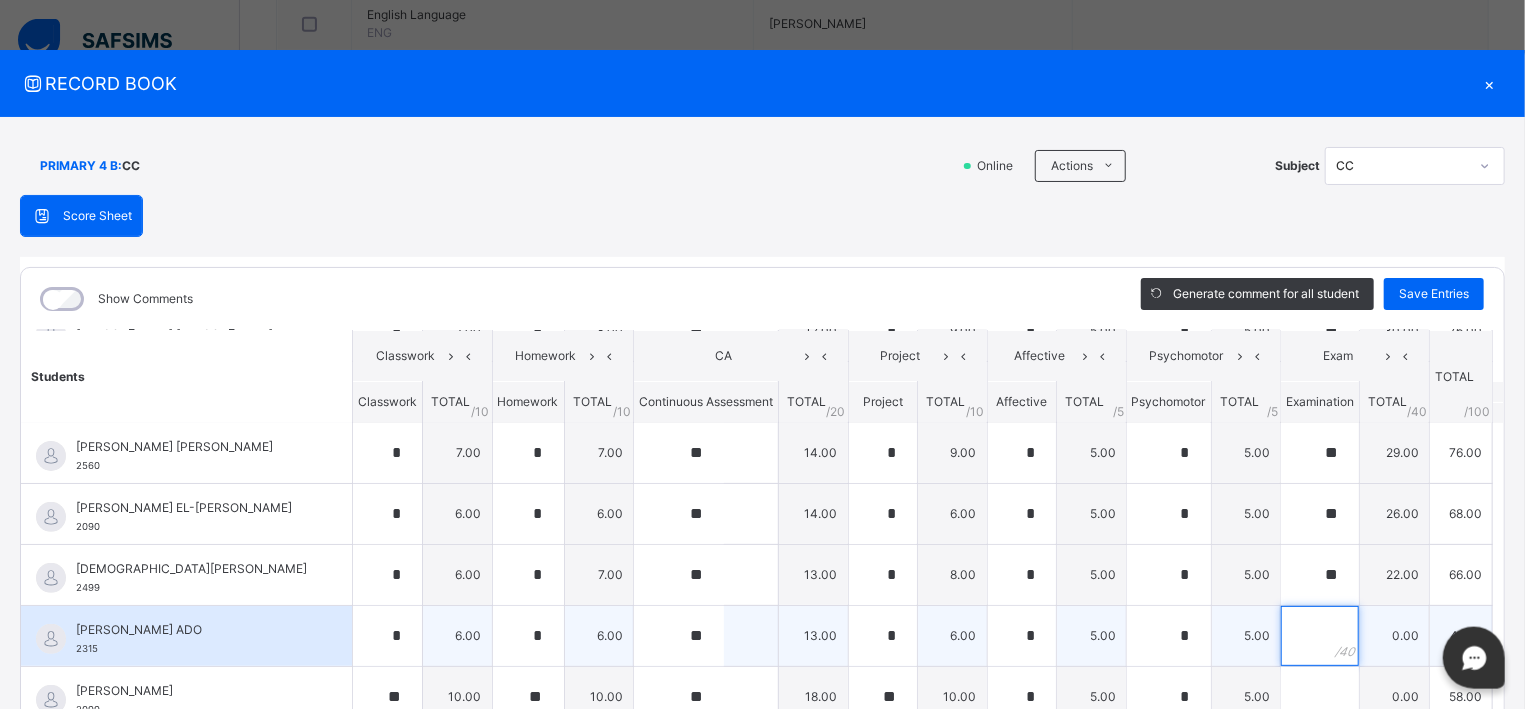 click at bounding box center (1320, 636) 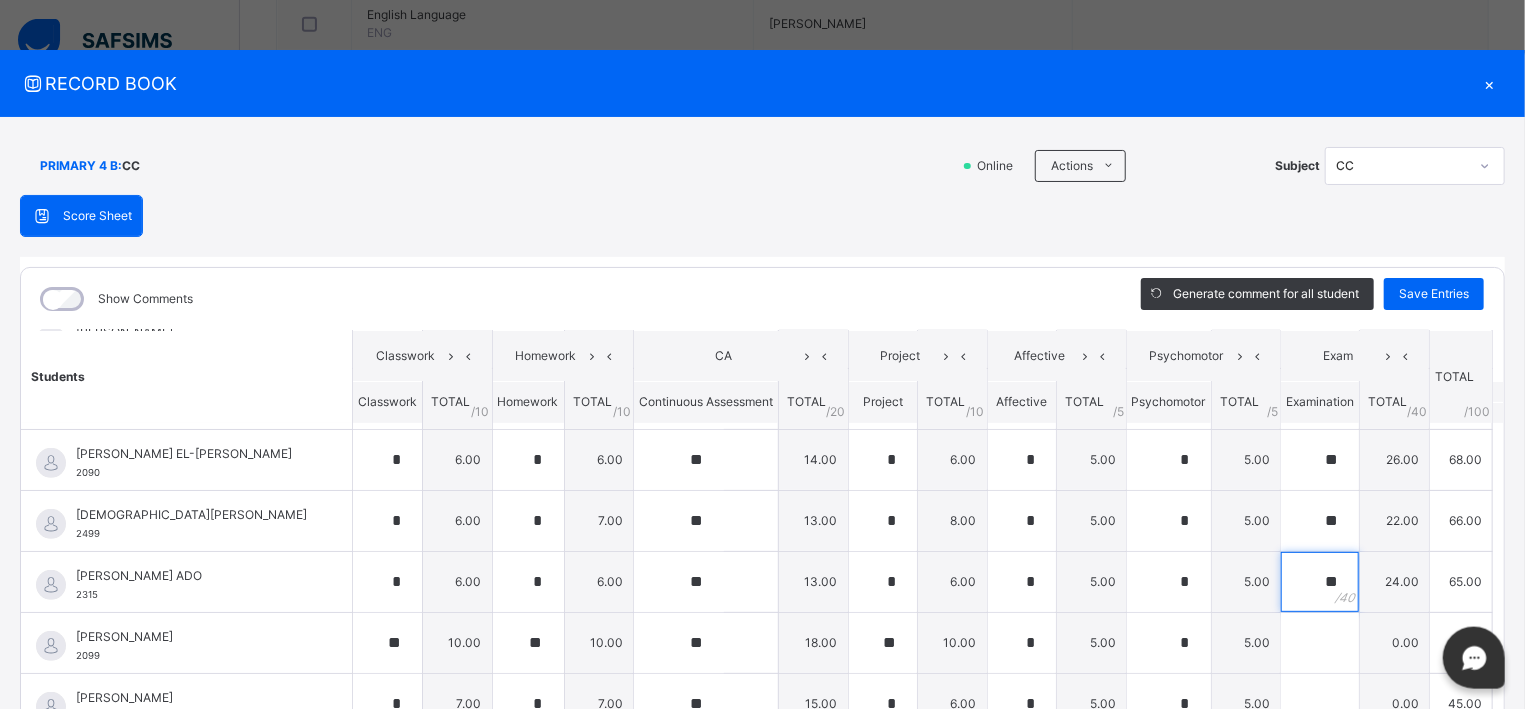 scroll, scrollTop: 423, scrollLeft: 0, axis: vertical 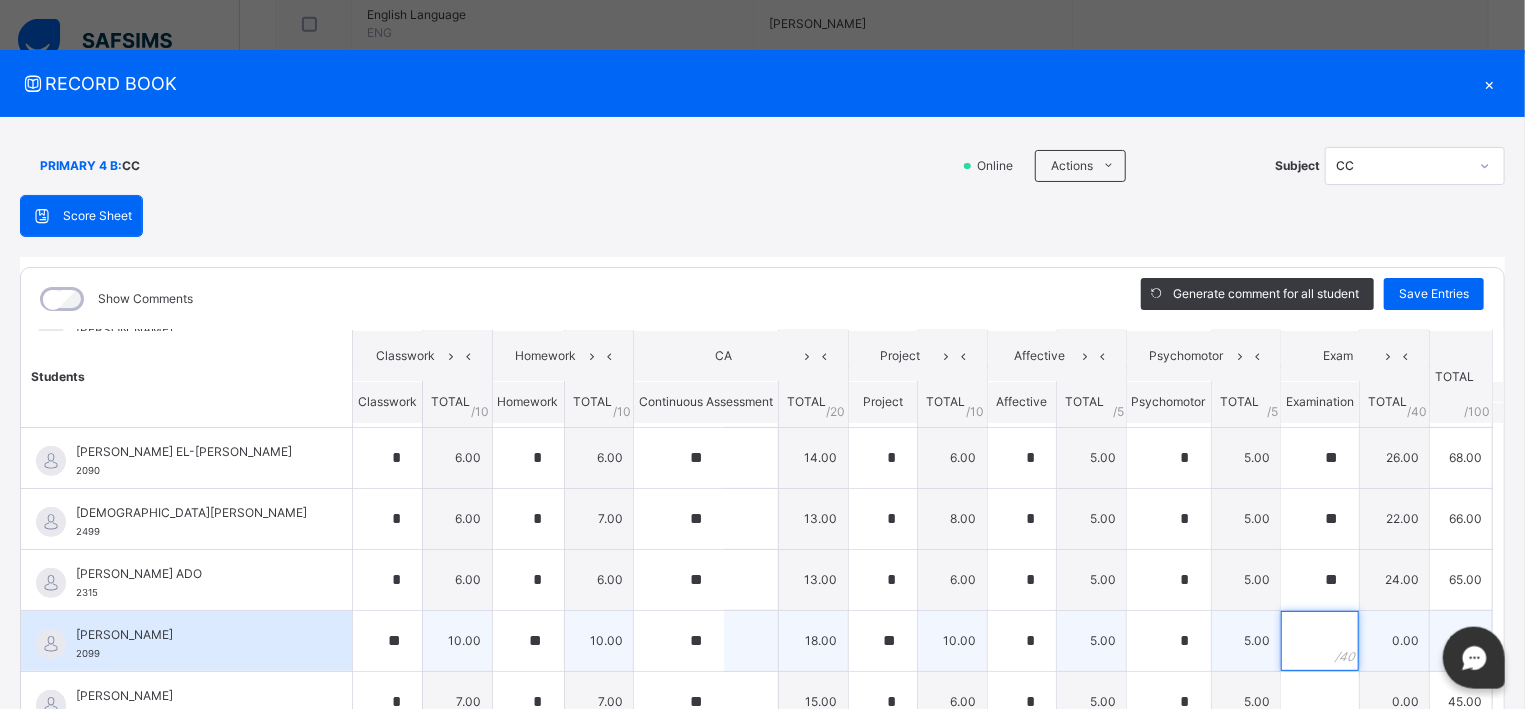 click at bounding box center (1320, 641) 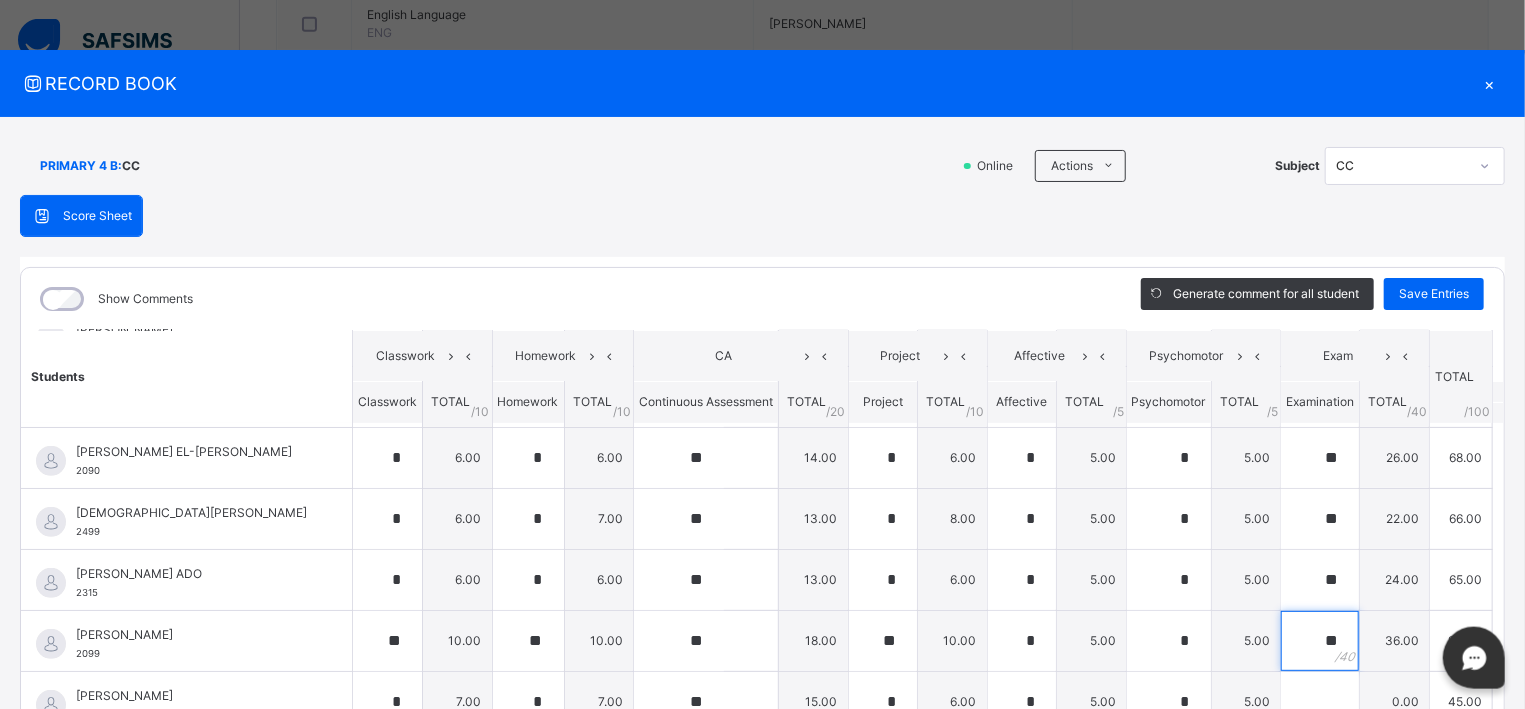scroll, scrollTop: 449, scrollLeft: 0, axis: vertical 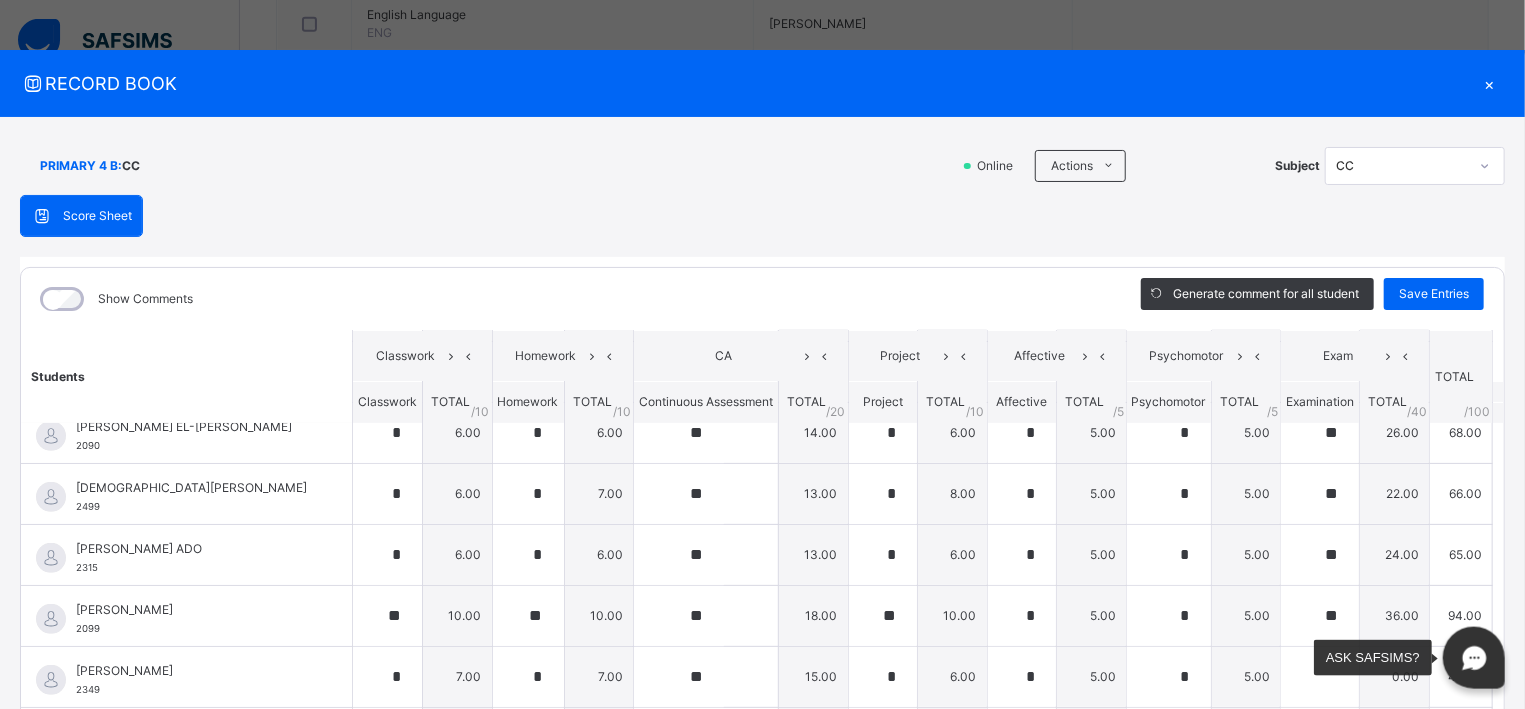 click at bounding box center [1474, 658] 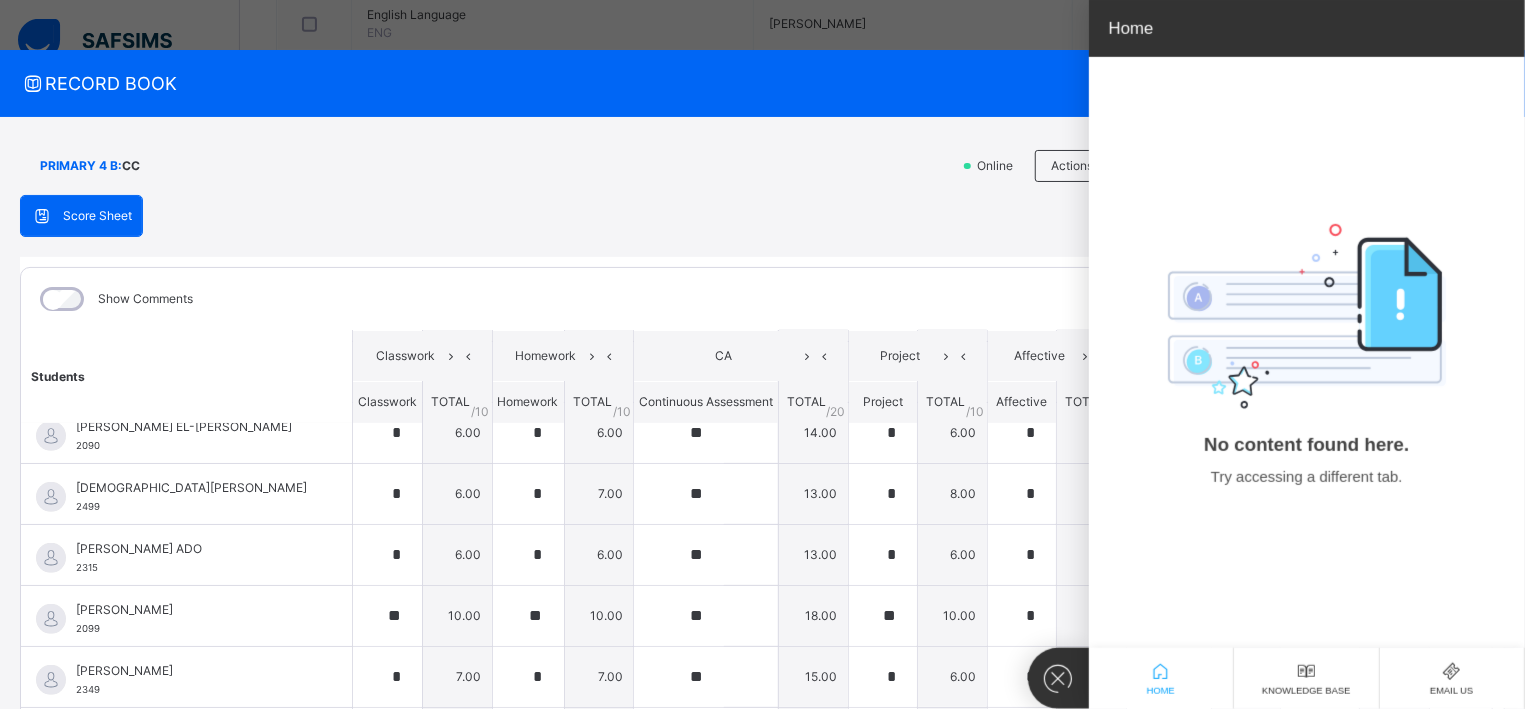 click on "PRIMARY 4   B :   CC Online Actions  Download Empty Score Sheet  Upload/map score sheet Subject  CC" at bounding box center (762, 166) 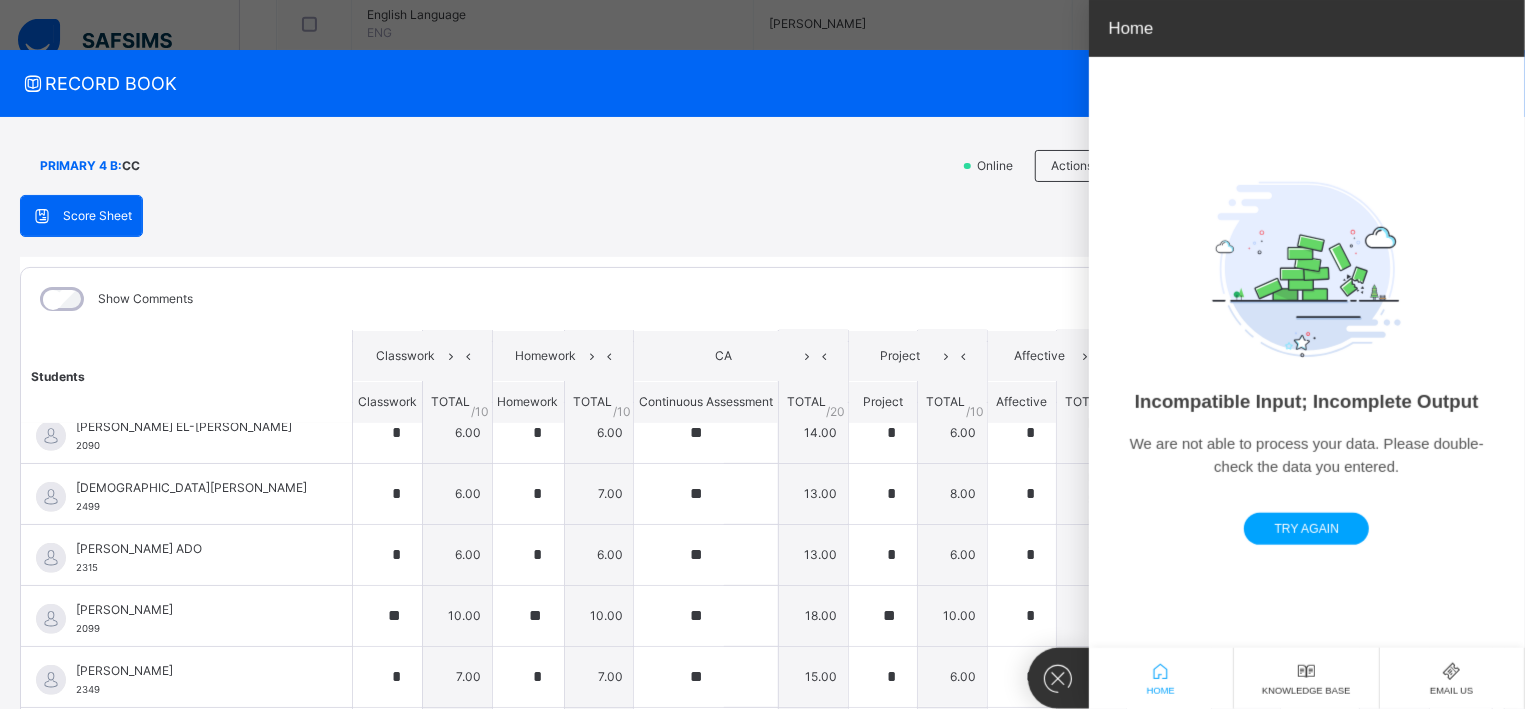 click on "Try Again" at bounding box center [1306, 529] 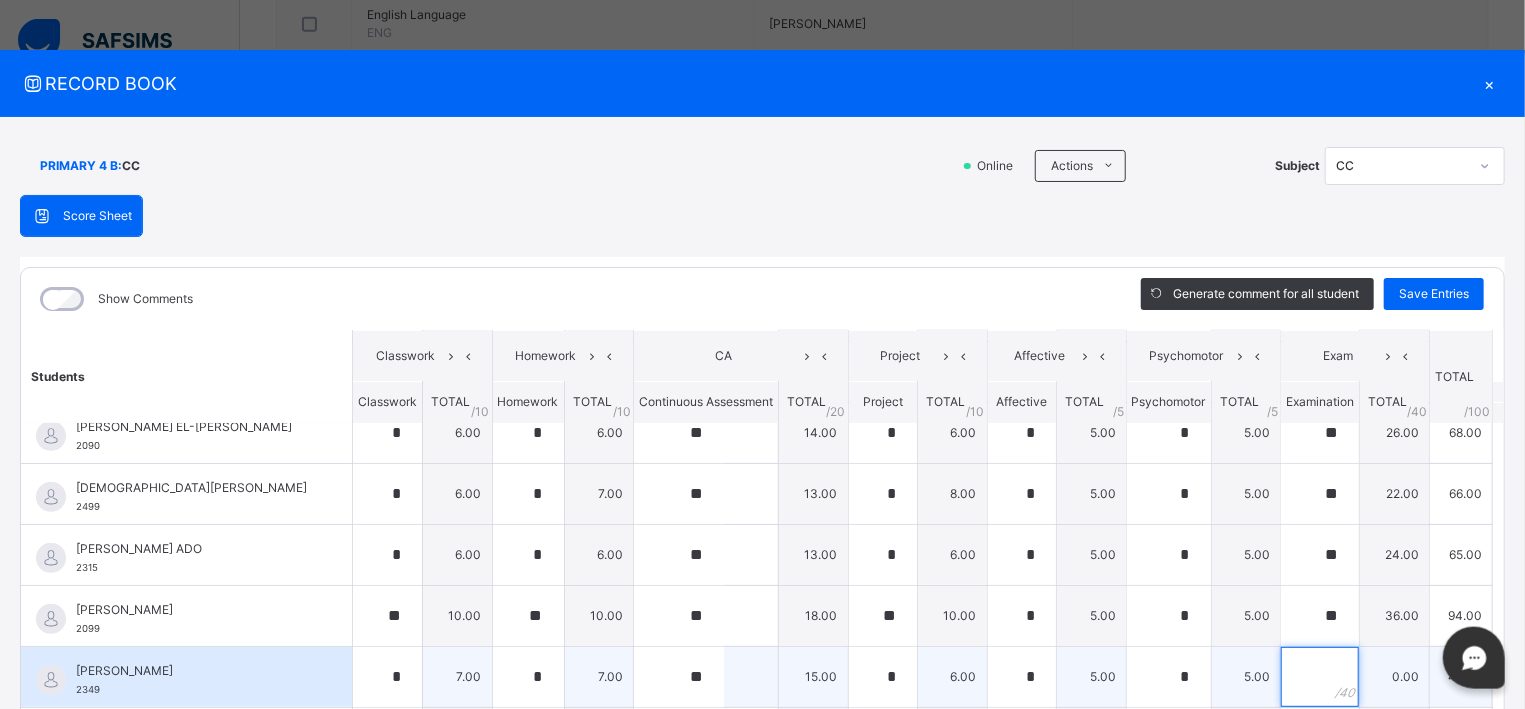 click at bounding box center [1320, 677] 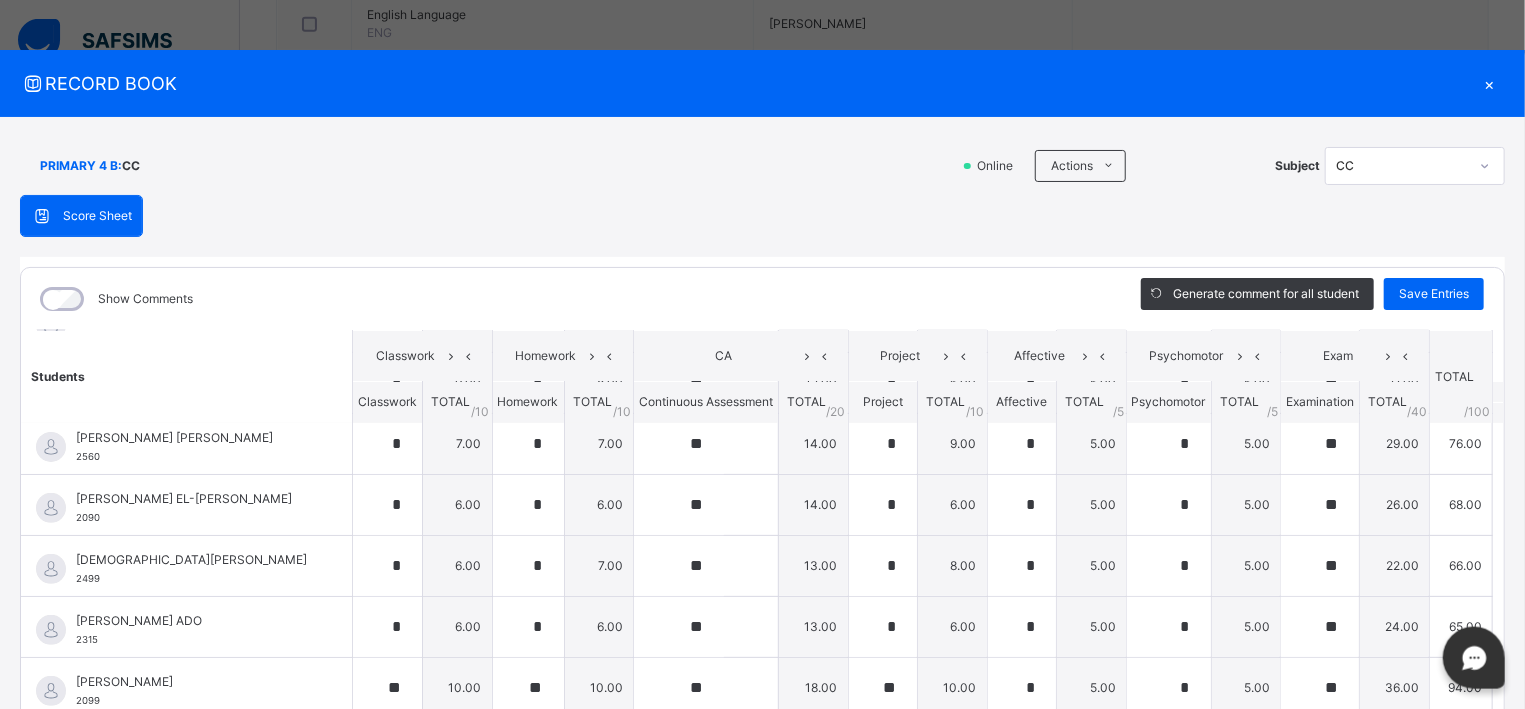 scroll, scrollTop: 449, scrollLeft: 0, axis: vertical 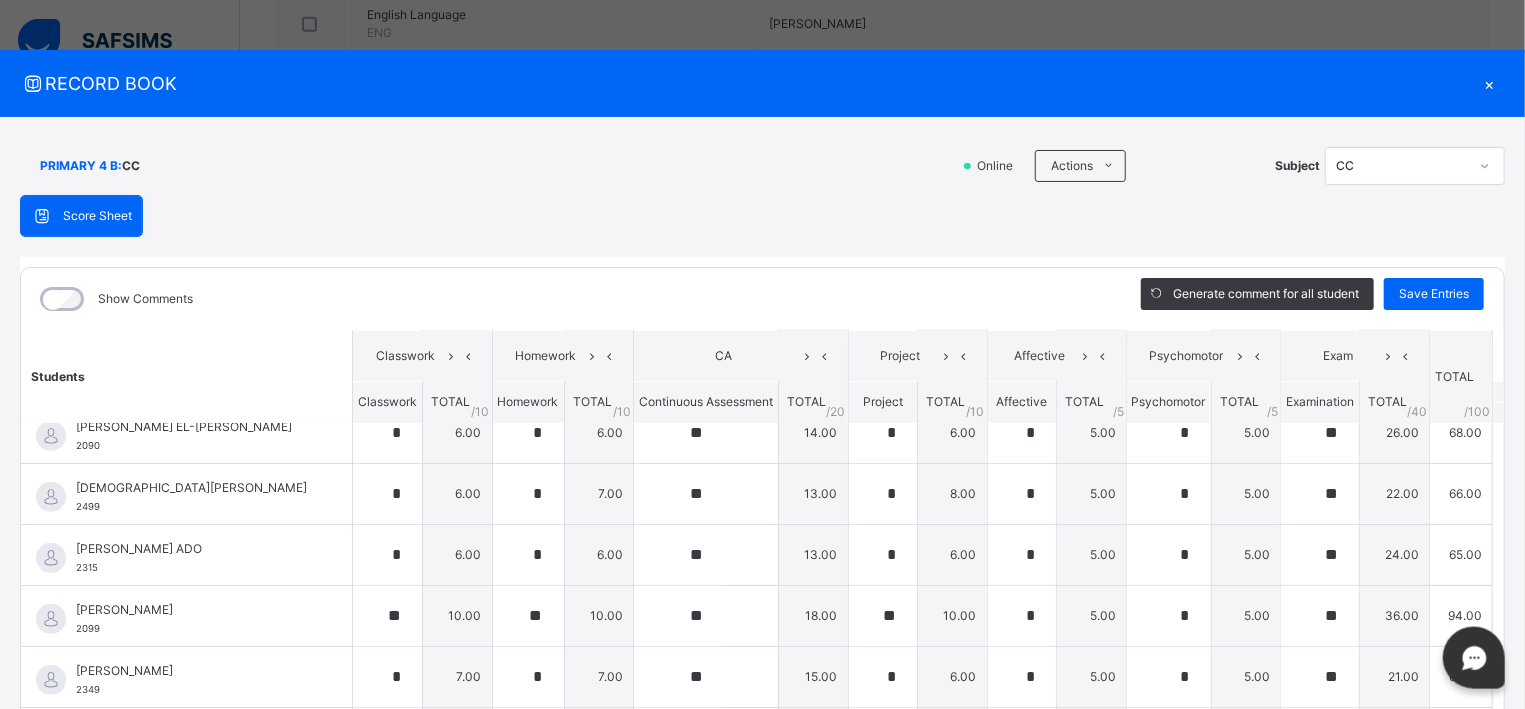 click on "Score Sheet Score Sheet Show Comments   Generate comment for all student   Save Entries Class Level:  PRIMARY 4   B Subject:  CC Session:  2024/2025 Session Session:  Third Term Students Classwork Homework CA Project Affective Psychomotor Exam TOTAL /100 Comment Classwork TOTAL / 10 Homework TOTAL / 10 Continuous Assessment TOTAL / 20 Project TOTAL / 10 Affective TOTAL / 5 Psychomotor TOTAL / 5 Examination TOTAL / 40 [PERSON_NAME]  2200 [PERSON_NAME]  2200 * 7.00 * 7.00 ** 18.00 * 8.00 * 5.00 * 5.00 ** 34.00 84.00 Generate comment 0 / 250   ×   Subject Teacher’s Comment Generate and see in full the comment developed by the AI with an option to regenerate the comment [PERSON_NAME] [PERSON_NAME]    2200   Total 84.00  / 100.00 [PERSON_NAME] Bot   Regenerate     Use this comment   [PERSON_NAME]  1962 [PERSON_NAME]  1962 * 6.00 * 6.00 ** 15.00 * 6.00 * 5.00 * 5.00 ** 29.00 72.00 Generate comment 0 / 250   ×   Subject Teacher’s Comment [PERSON_NAME] [PERSON_NAME]    1962   Total 72.00  / 100.00 [PERSON_NAME] Bot" at bounding box center (762, 518) 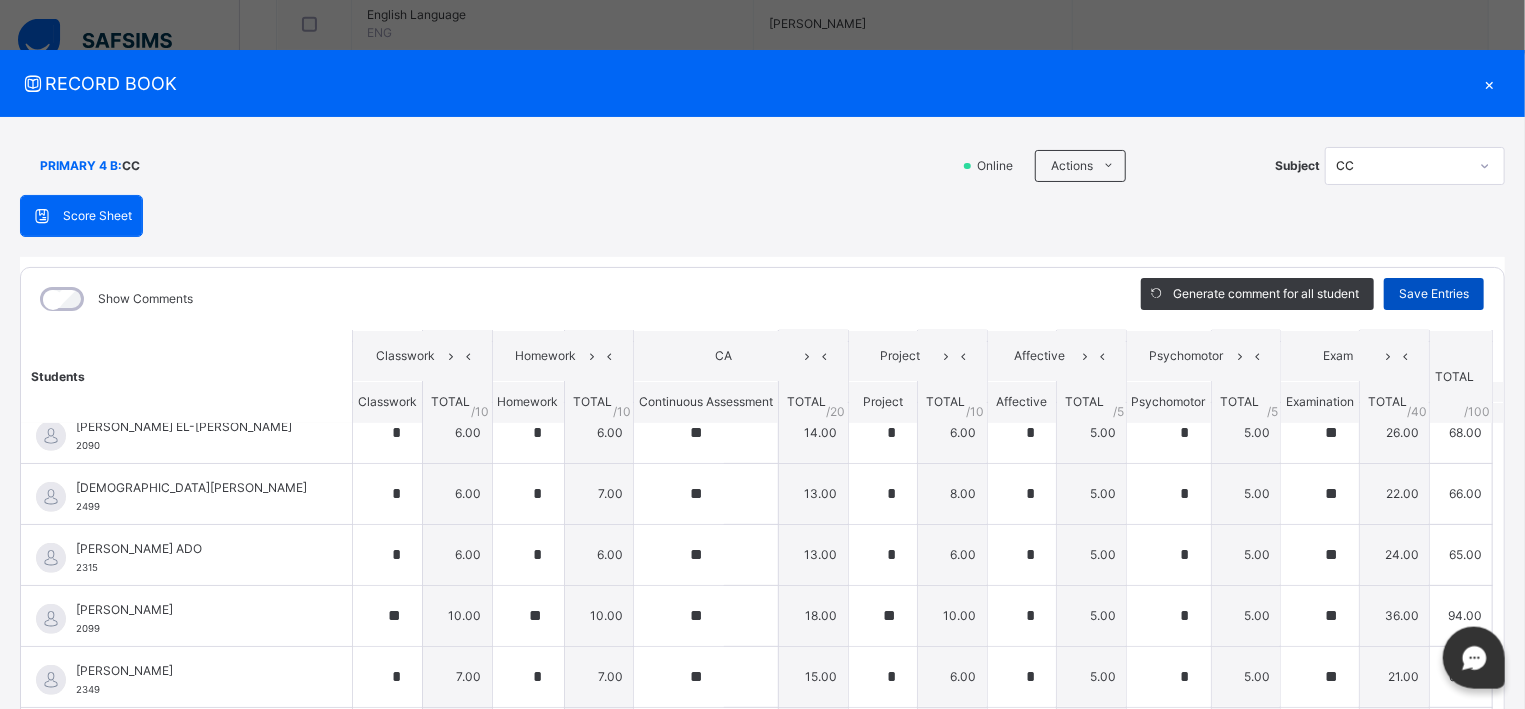 click on "Save Entries" at bounding box center [1434, 294] 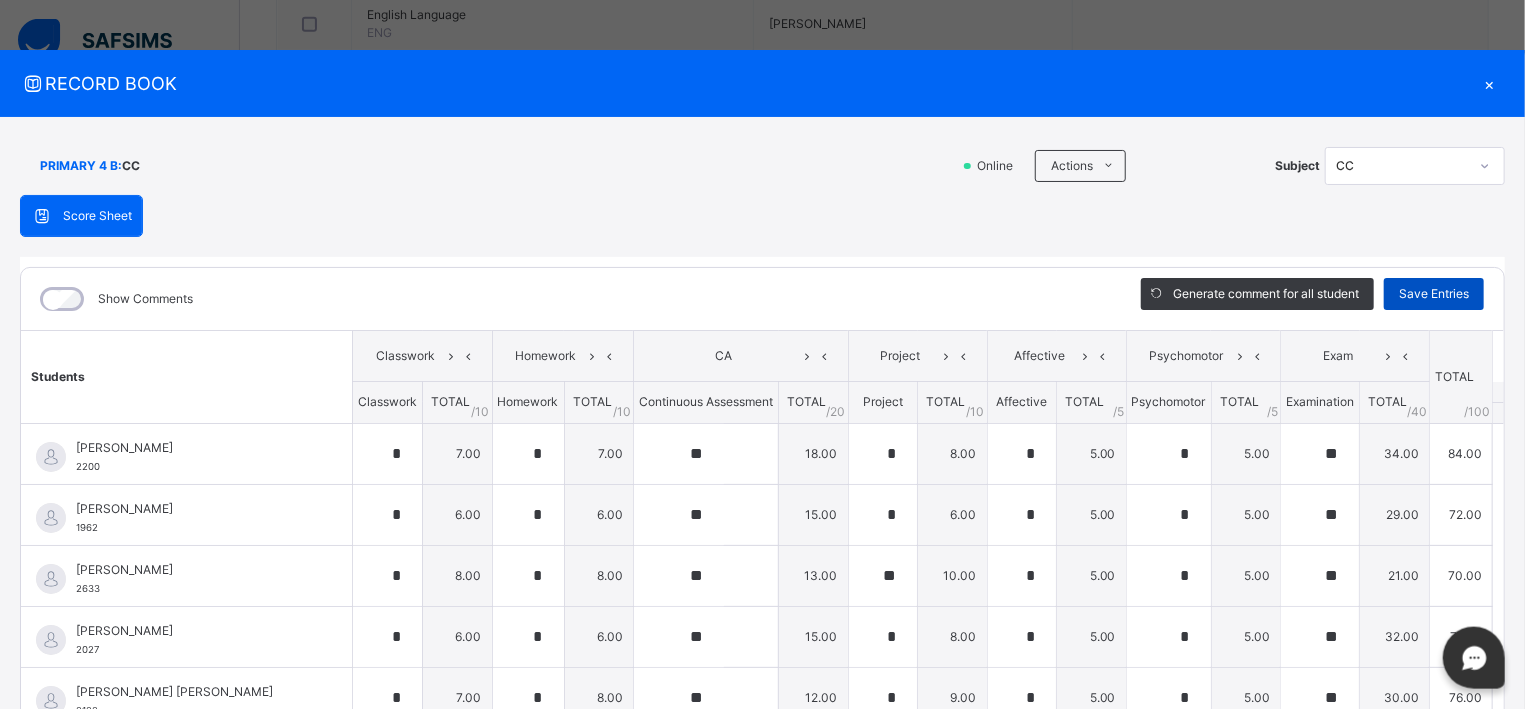 click on "Save Entries" at bounding box center (1434, 294) 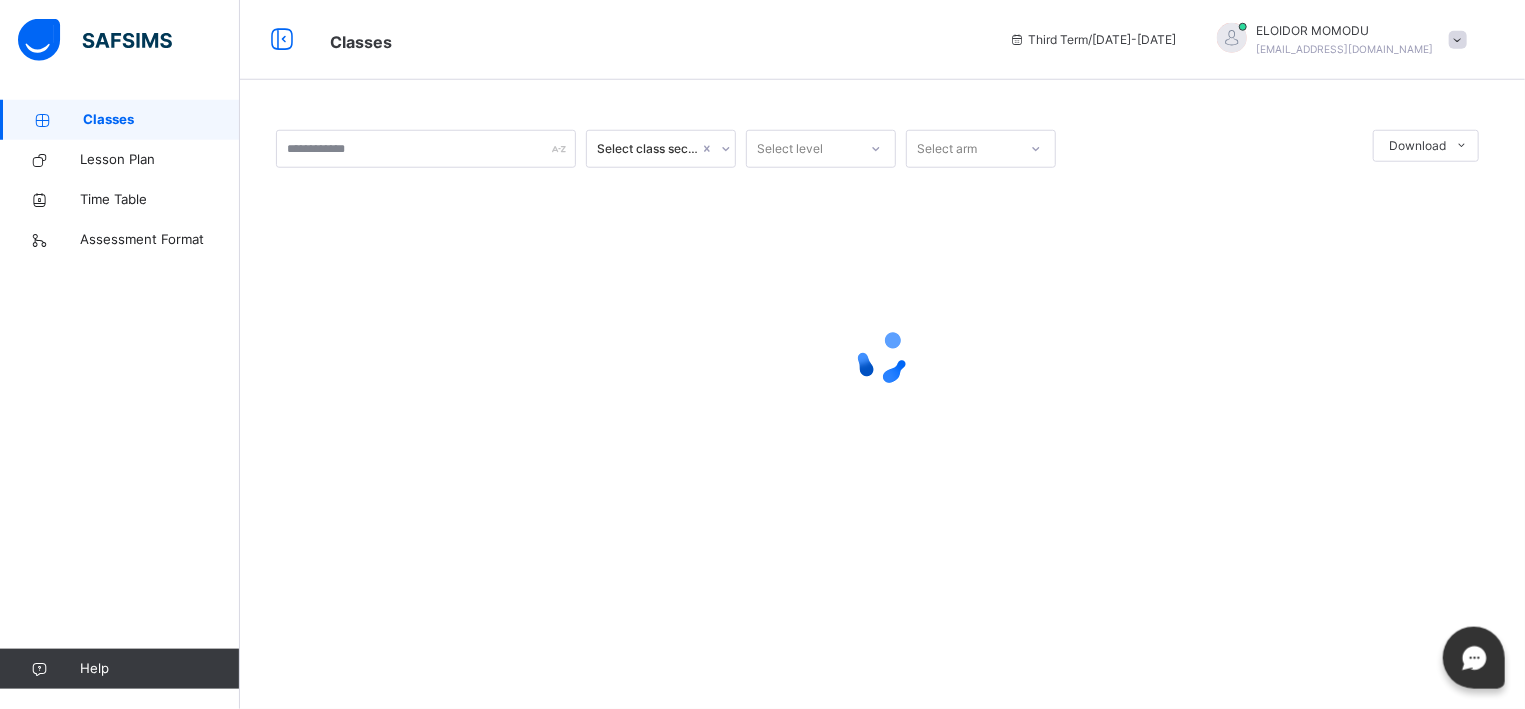 scroll, scrollTop: 0, scrollLeft: 0, axis: both 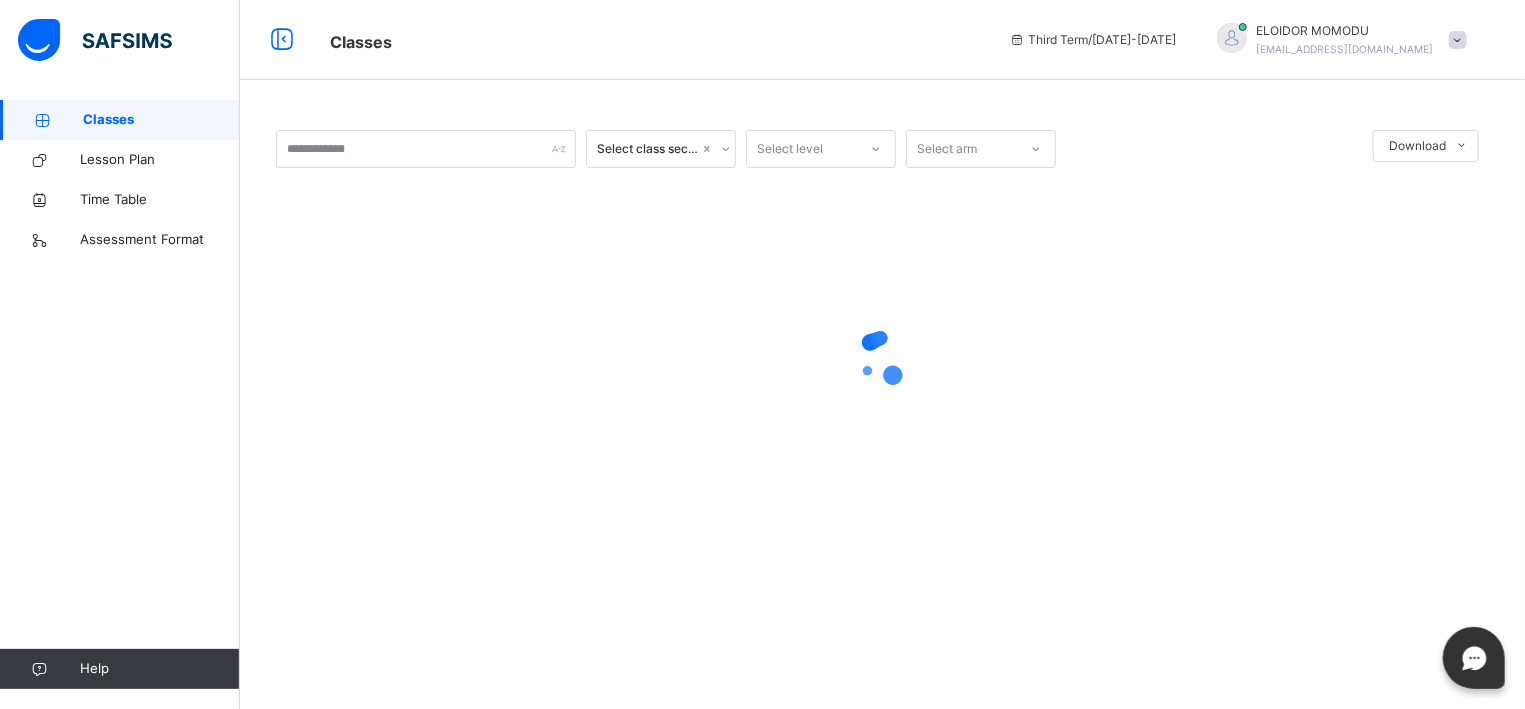 click at bounding box center [1458, 40] 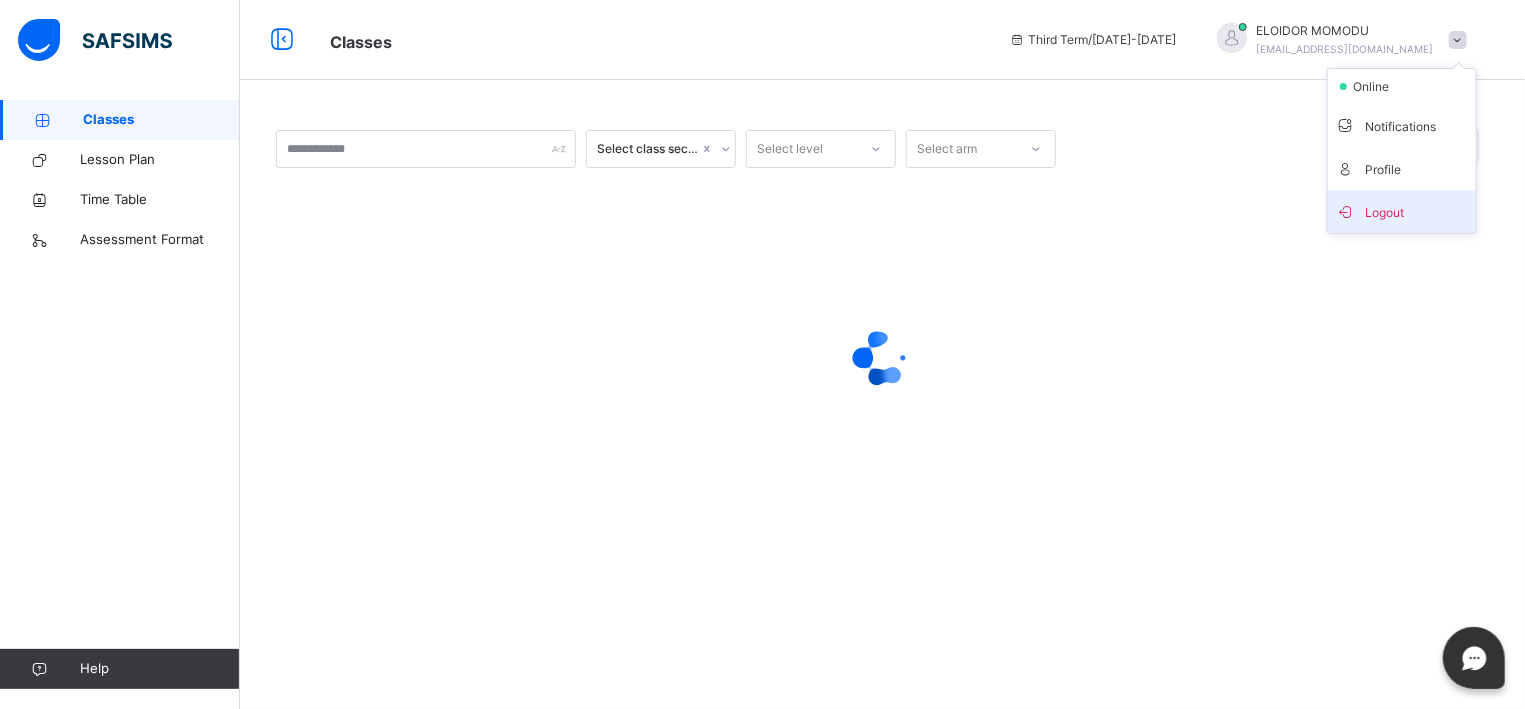 click on "Logout" at bounding box center (1402, 211) 